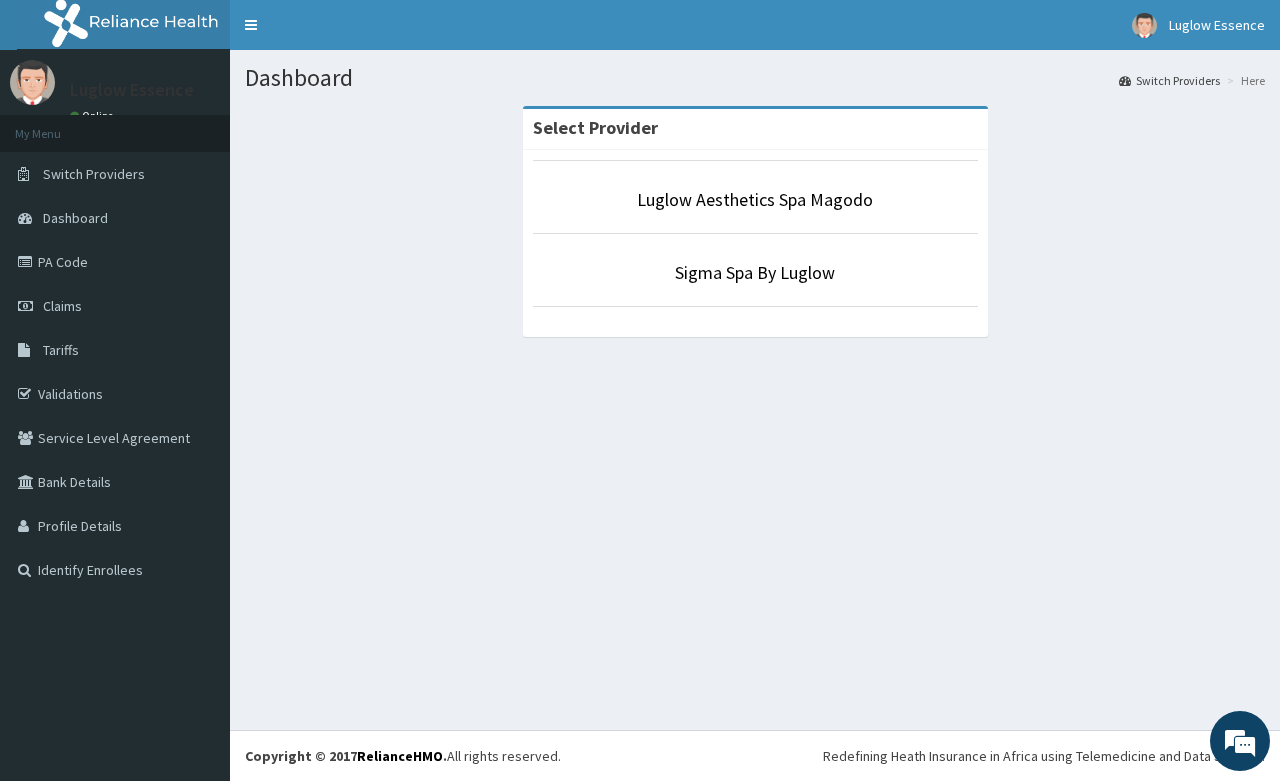 scroll, scrollTop: 0, scrollLeft: 0, axis: both 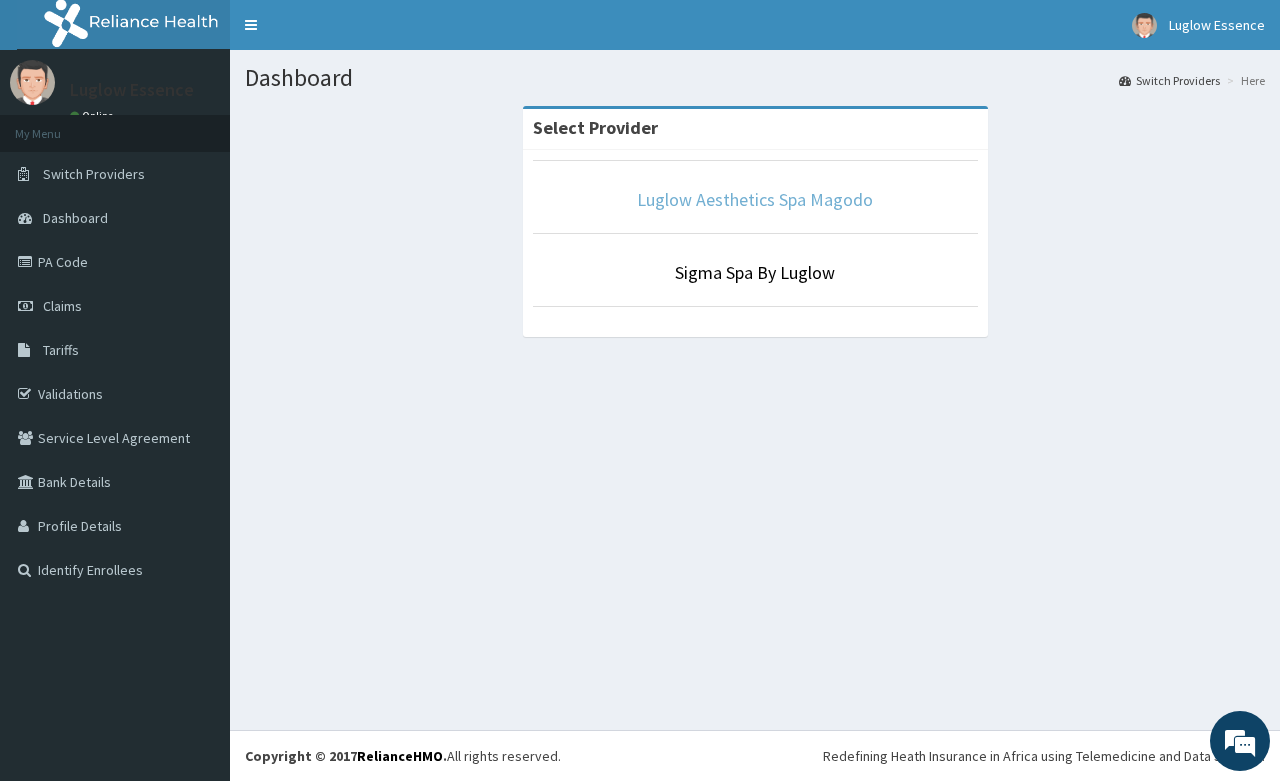 click on "Luglow Aesthetics Spa Magodo" at bounding box center [755, 199] 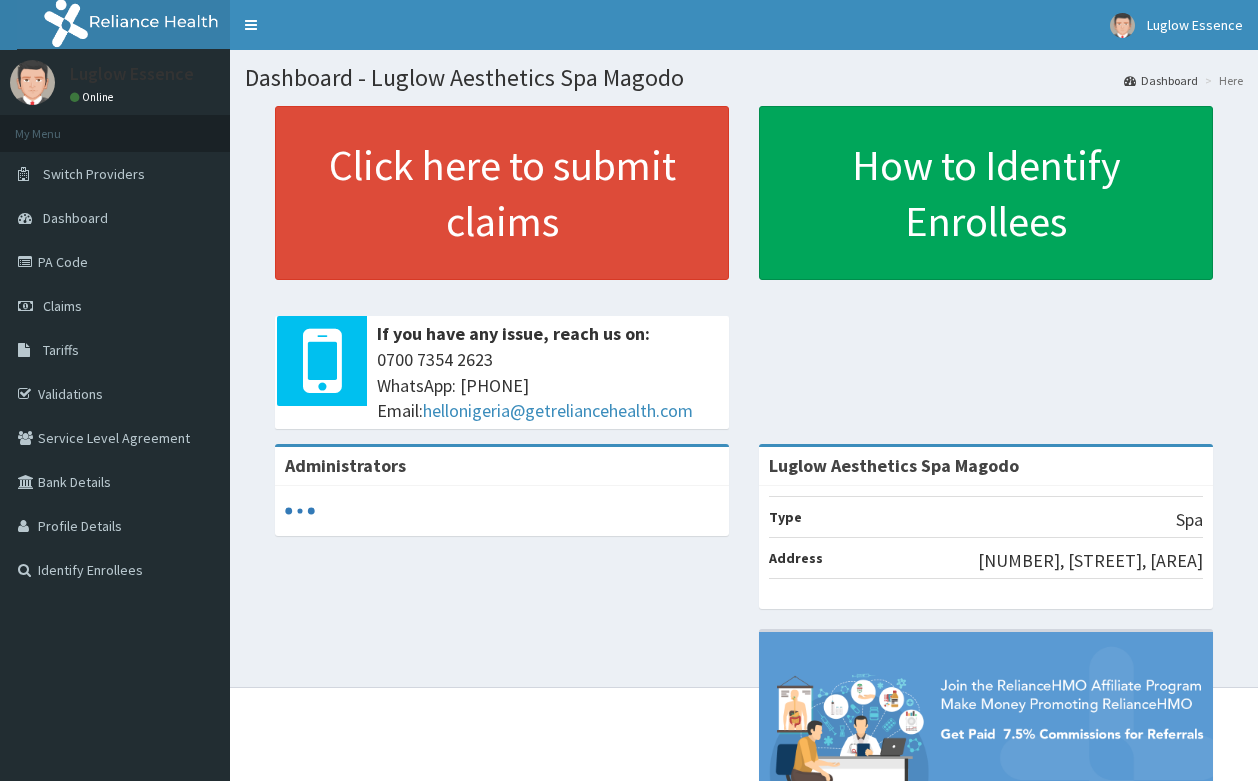 scroll, scrollTop: 0, scrollLeft: 0, axis: both 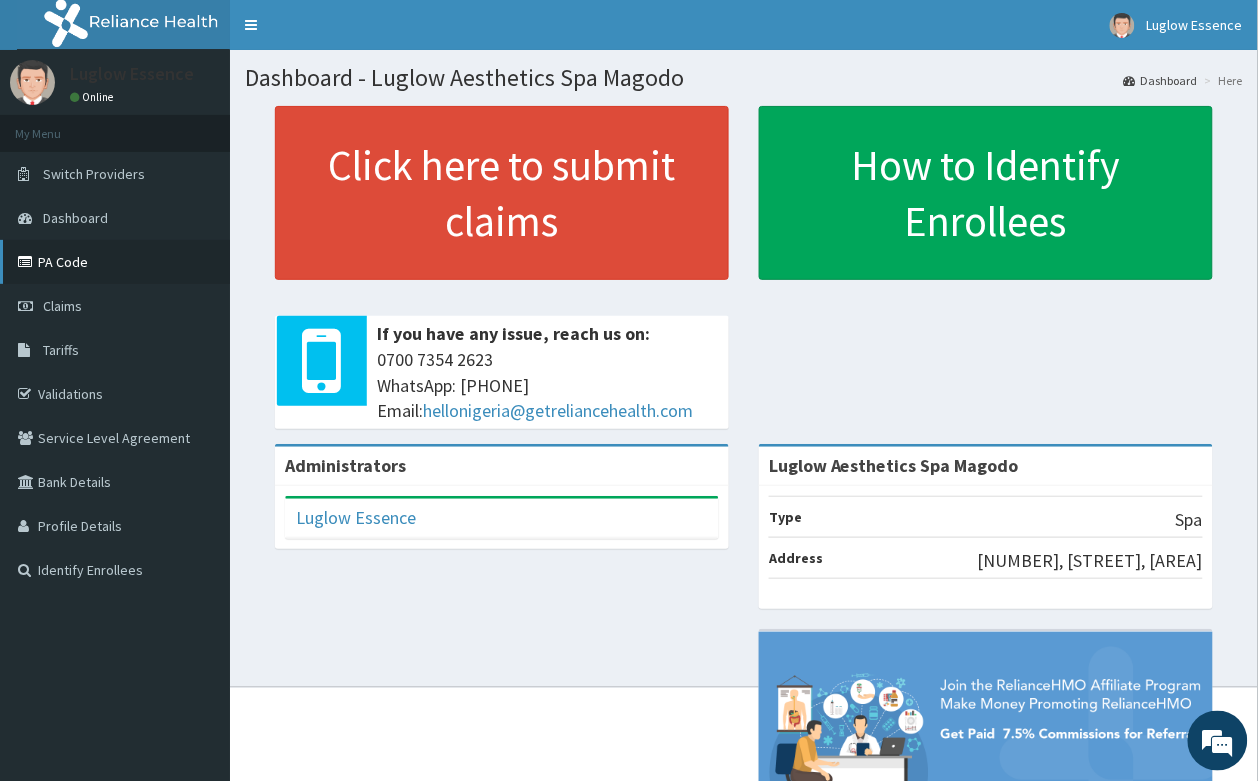 click on "PA Code" at bounding box center (115, 262) 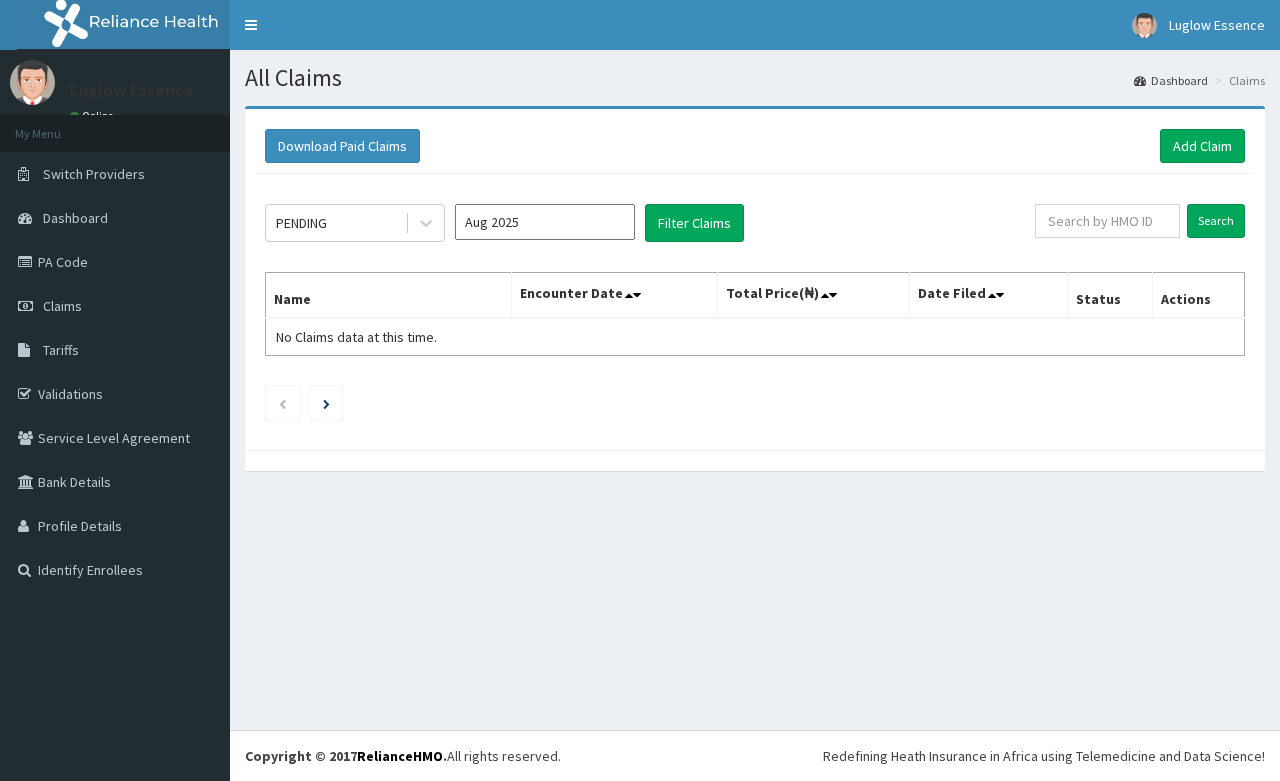 scroll, scrollTop: 0, scrollLeft: 0, axis: both 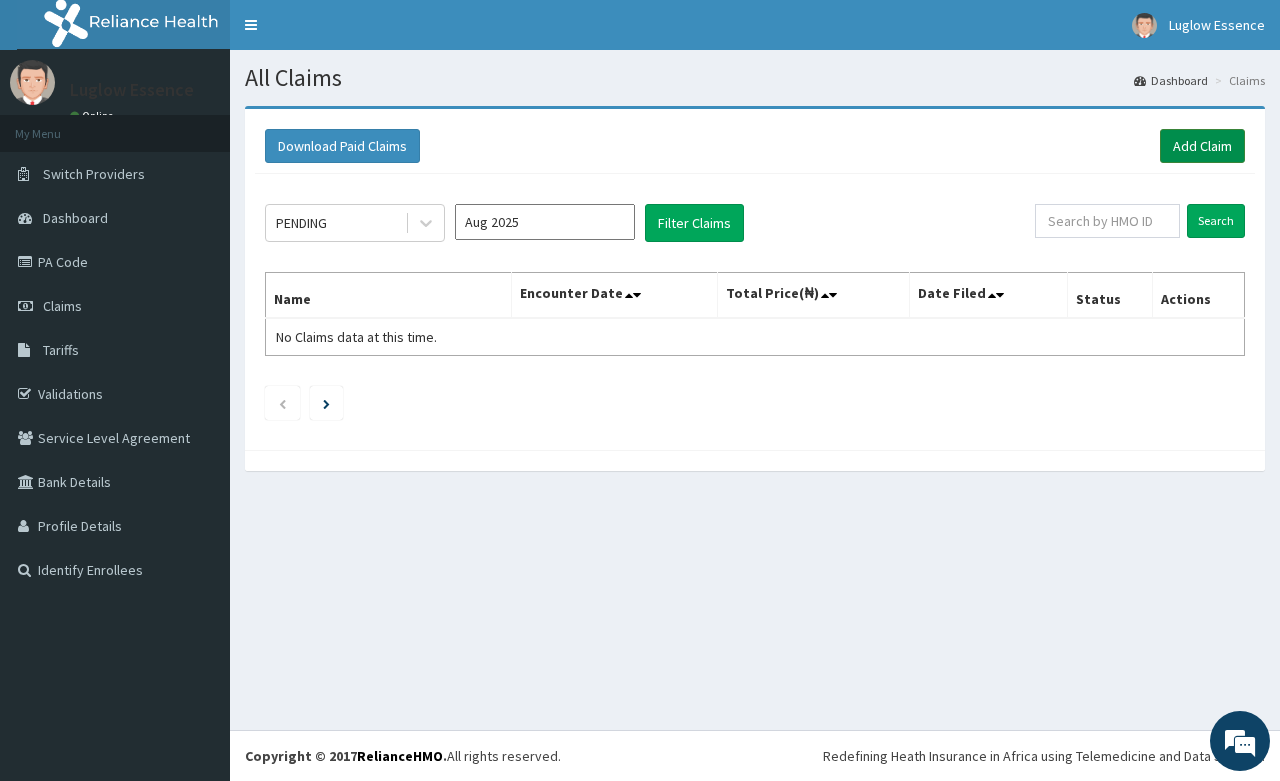 click on "Add Claim" at bounding box center [1202, 146] 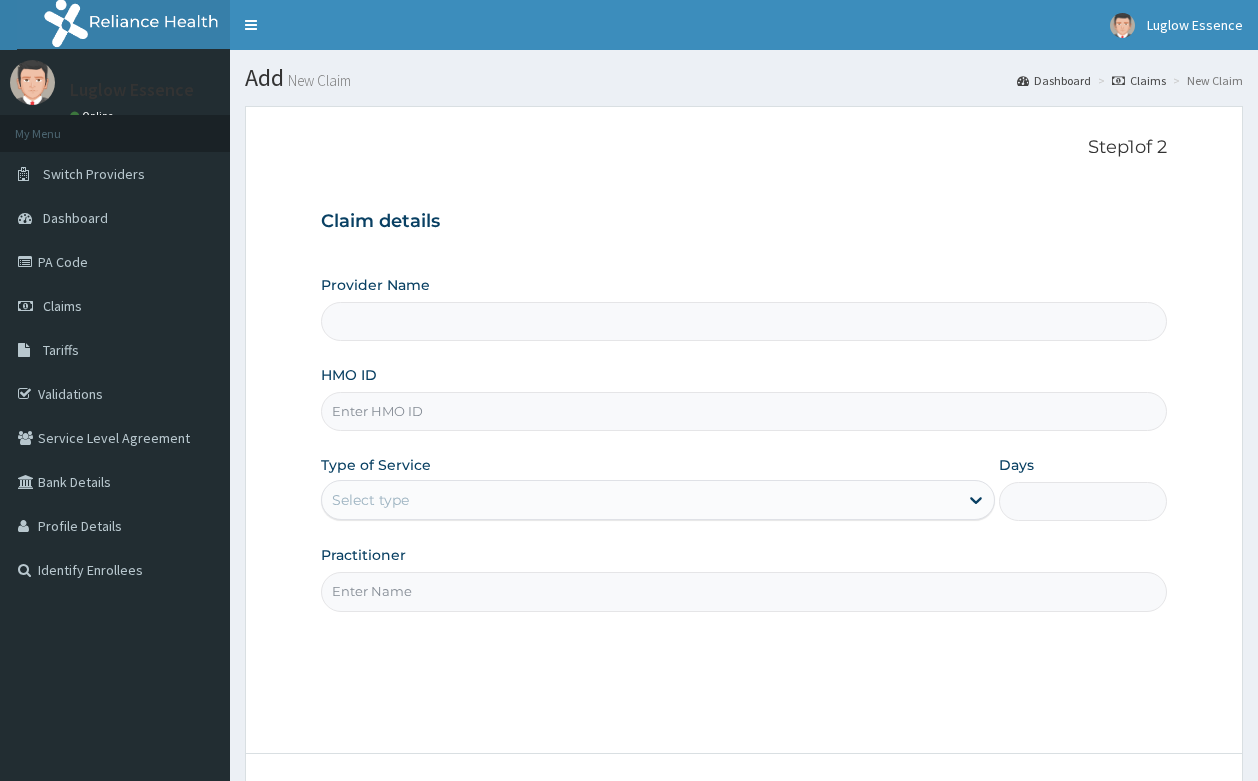 scroll, scrollTop: 0, scrollLeft: 0, axis: both 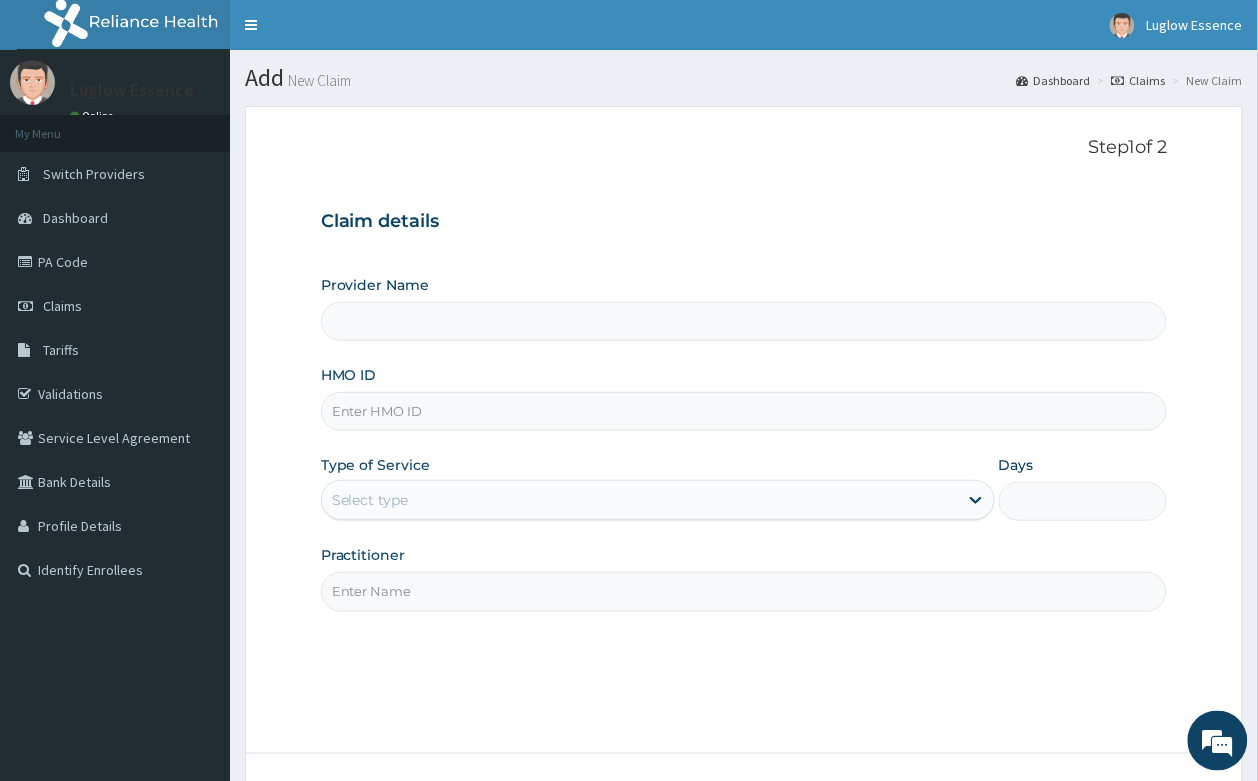 type on ""Adachukwu Okwesa KAT/10001/A"	Deep Tissue Massage" 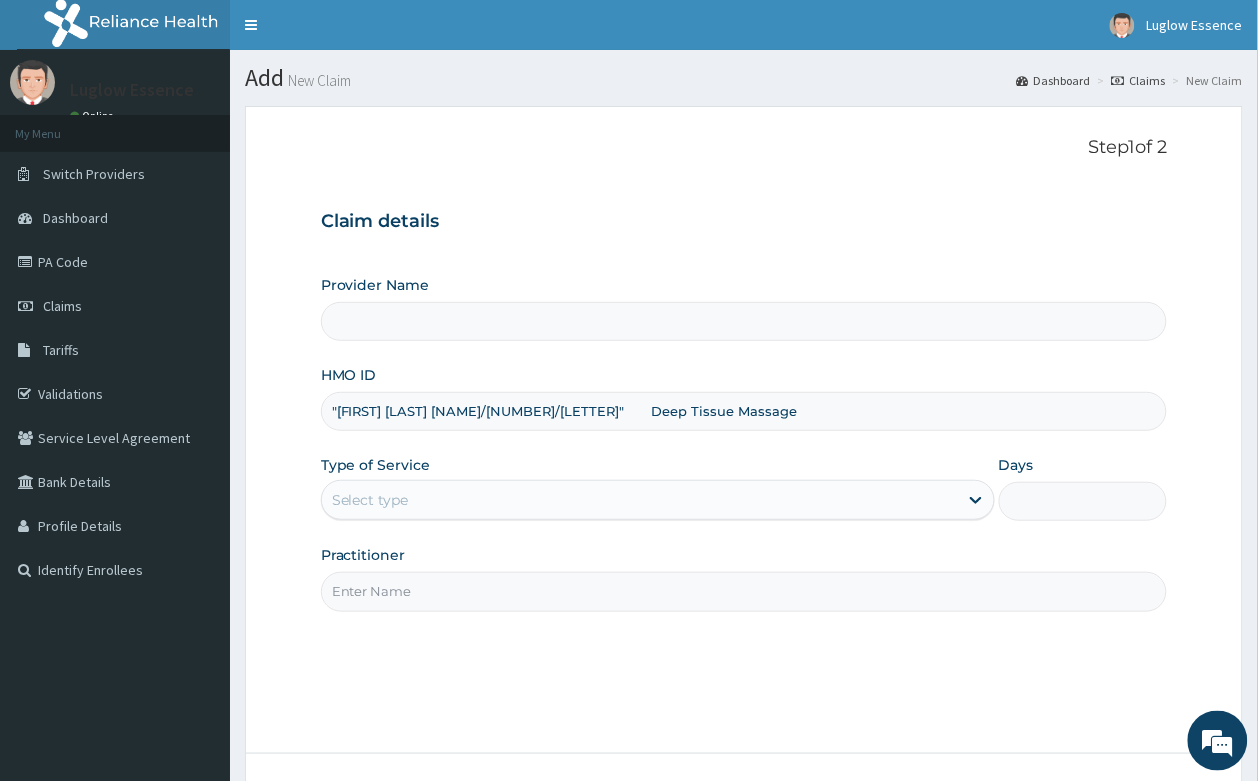 type on "Luglow Aesthetics Spa Magodo" 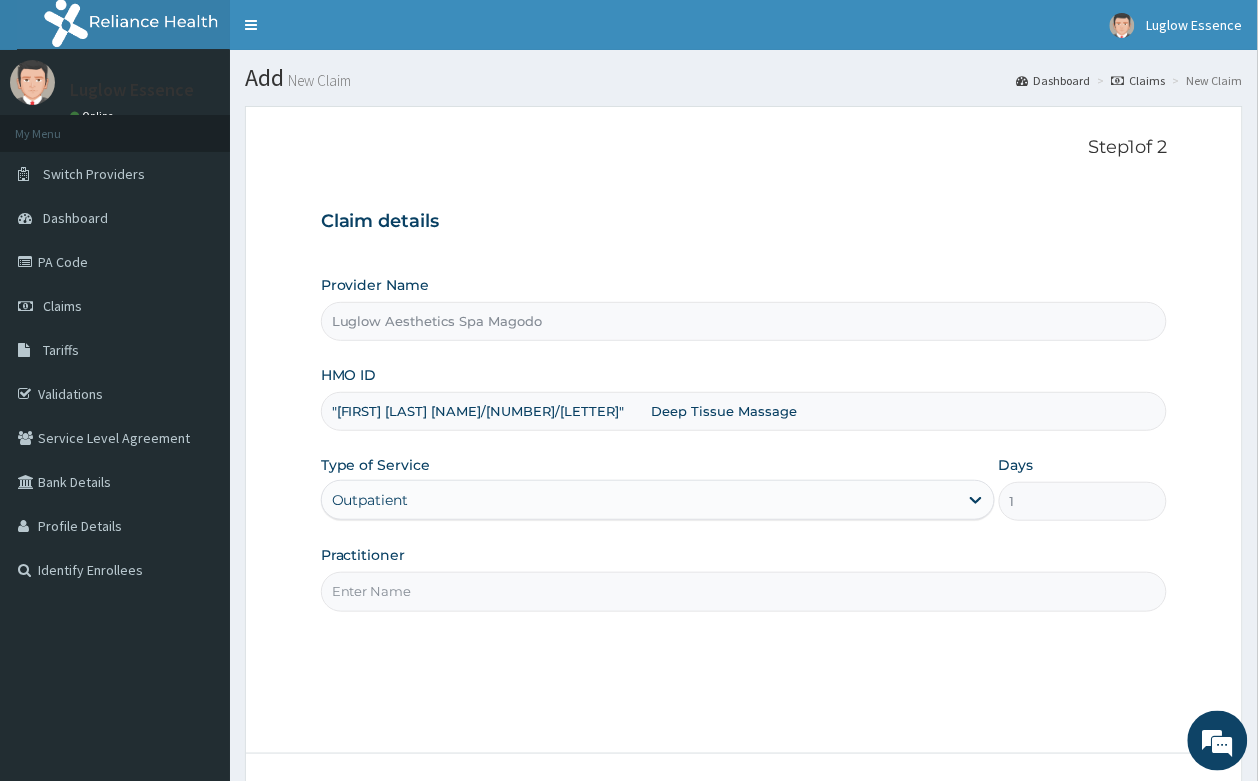 click on ""Adachukwu Okwesa KAT/10001/A"	Deep Tissue Massage" at bounding box center (744, 411) 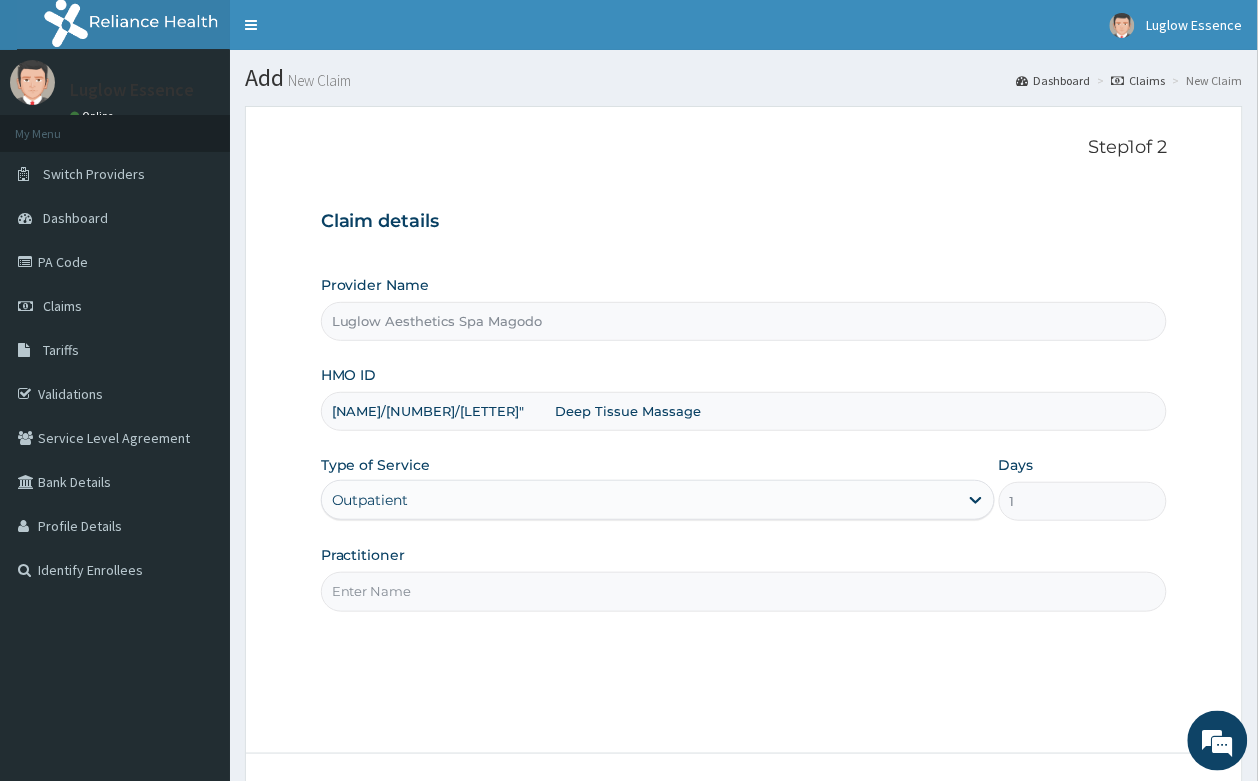 click on "KAT/10001/A"	Deep Tissue Massage" at bounding box center (744, 411) 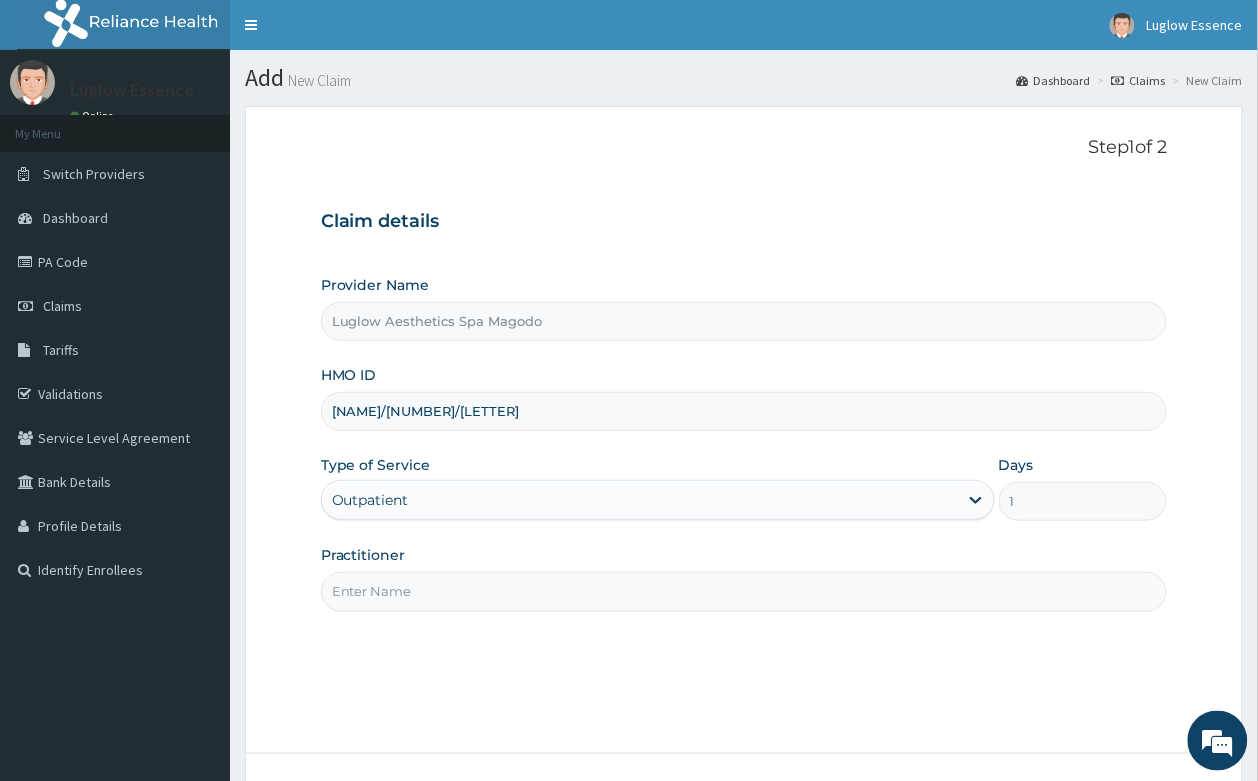 scroll, scrollTop: 0, scrollLeft: 0, axis: both 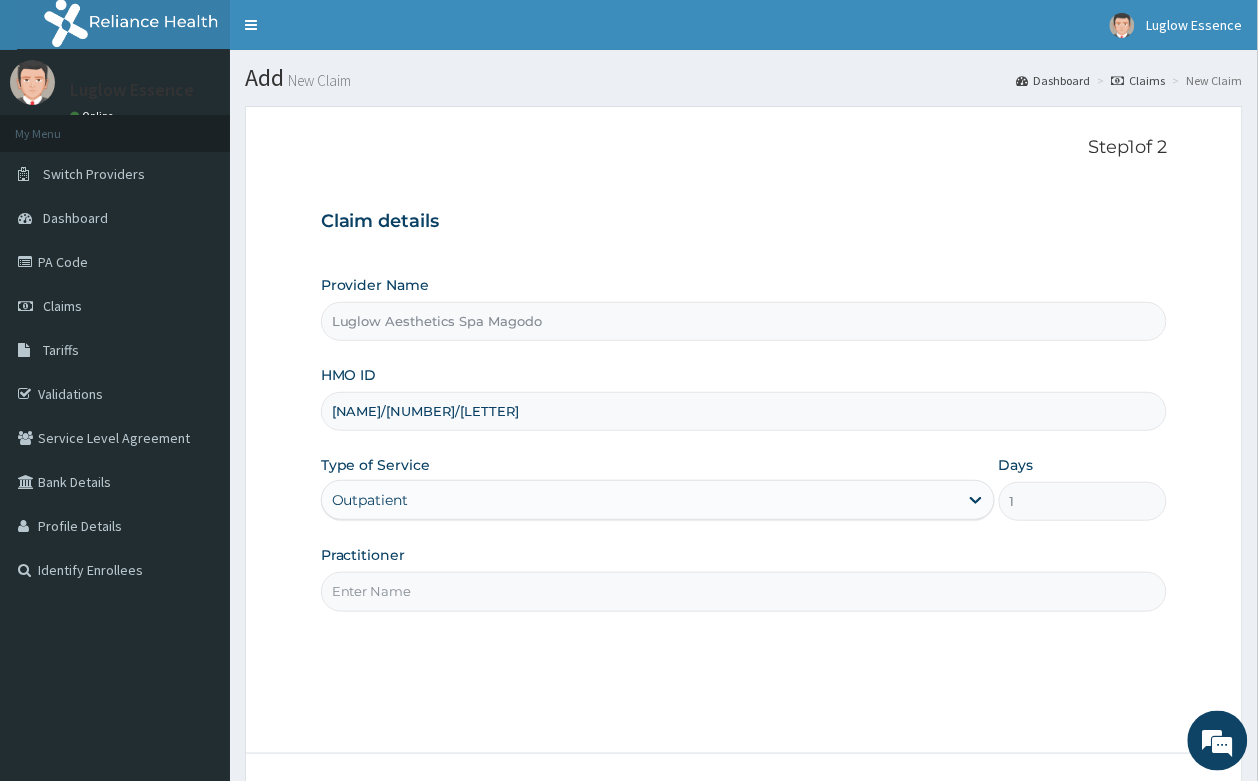 type on "KAT/10001/A" 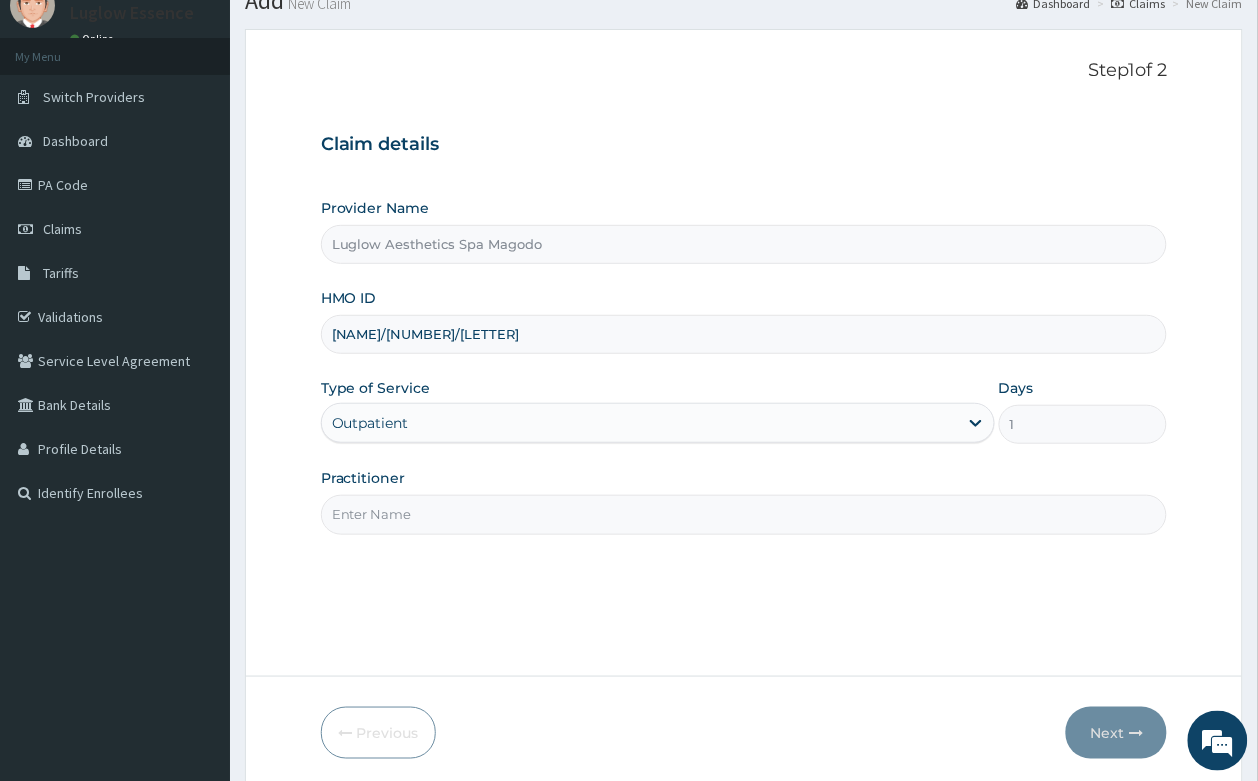 scroll, scrollTop: 152, scrollLeft: 0, axis: vertical 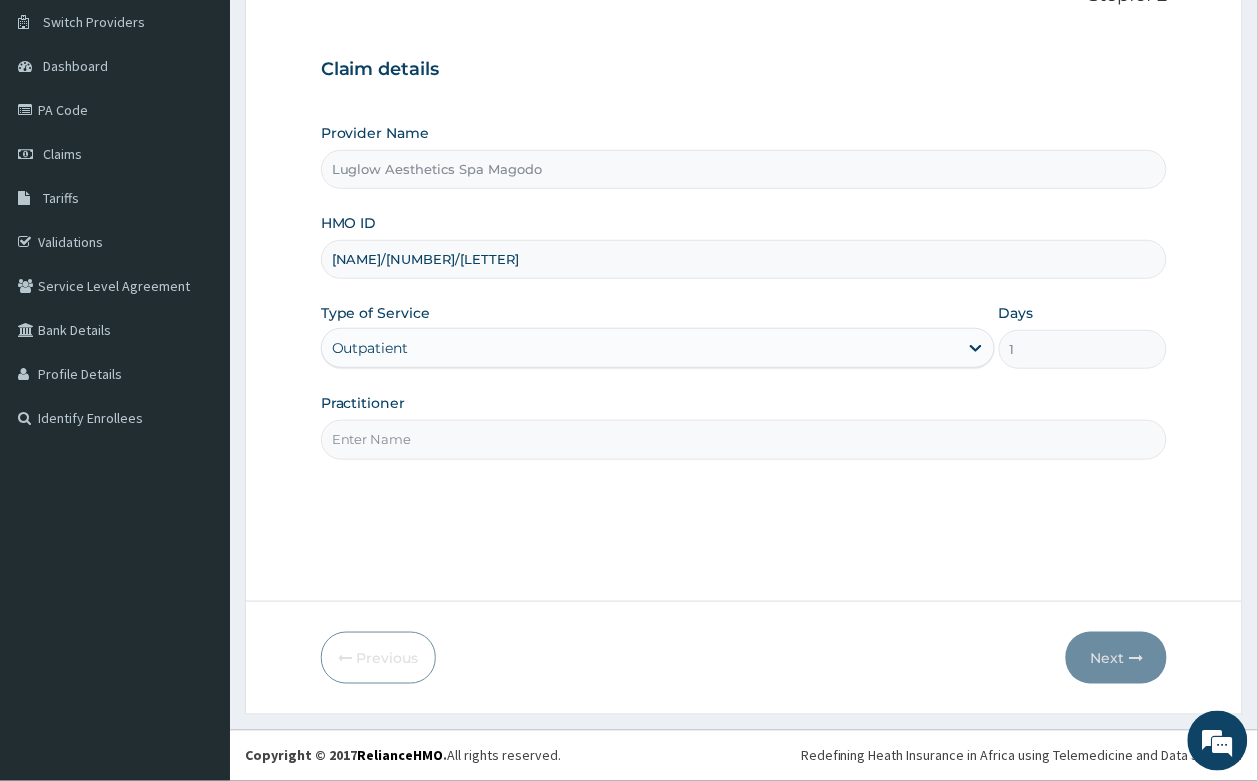 click on "Practitioner" at bounding box center [744, 439] 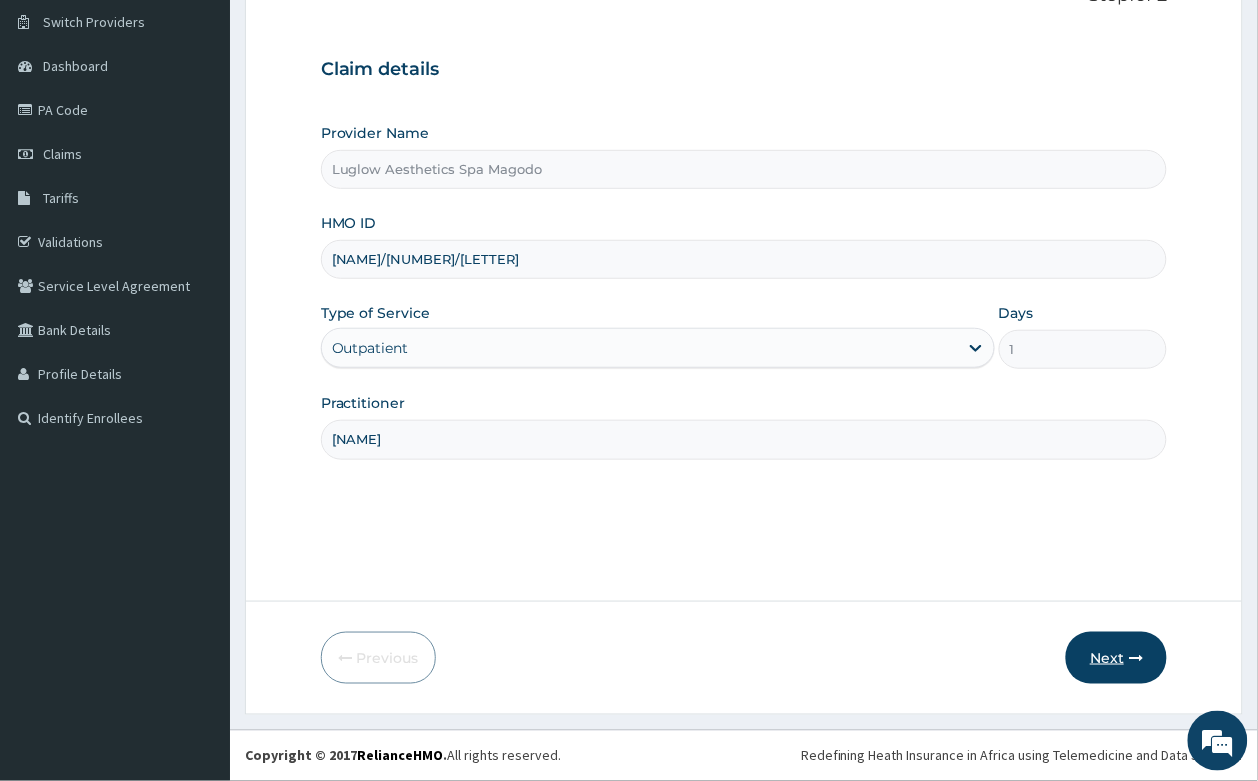 type on "Kikelomo" 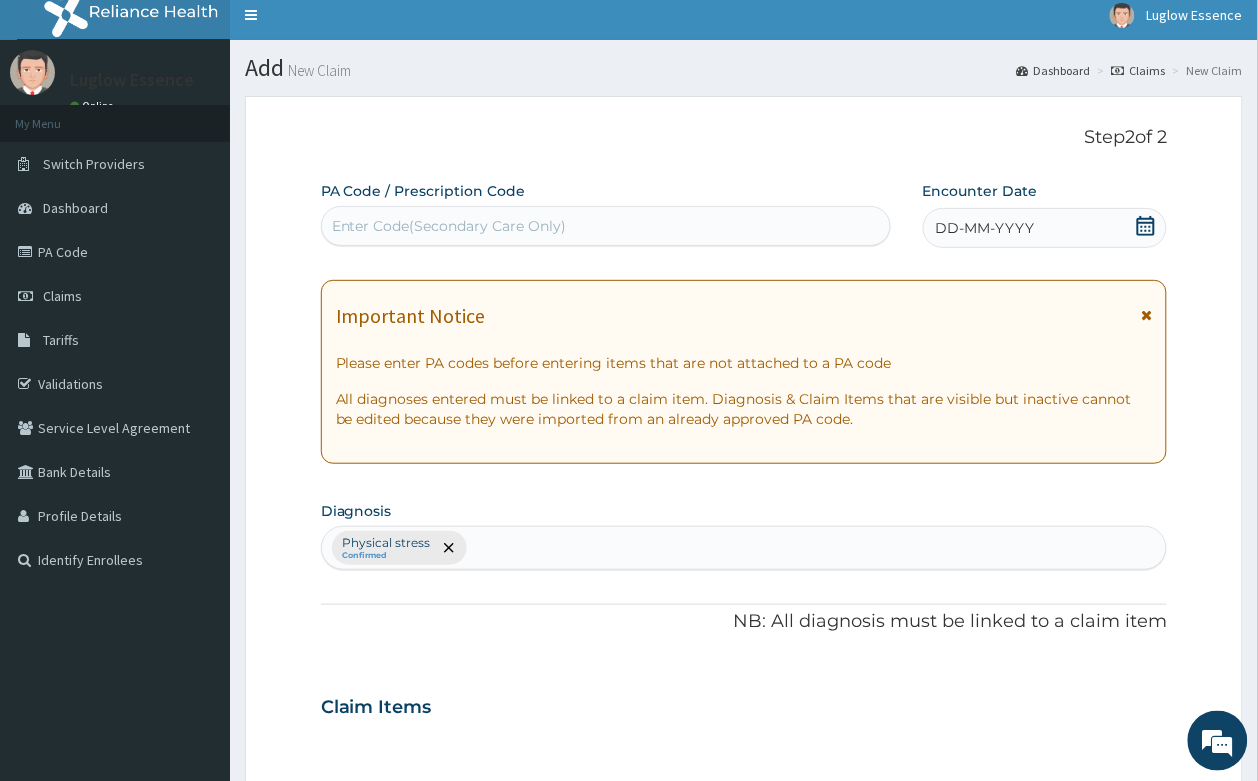 scroll, scrollTop: 0, scrollLeft: 0, axis: both 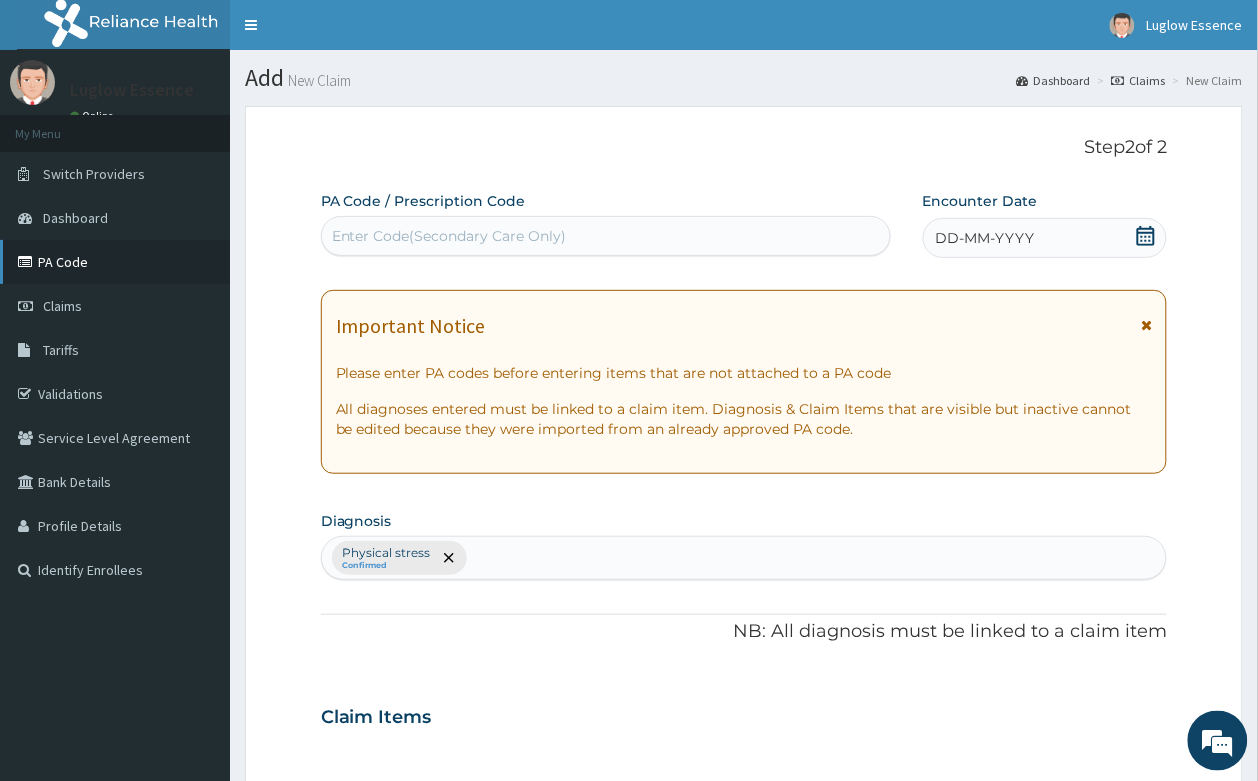 click on "PA Code" at bounding box center (115, 262) 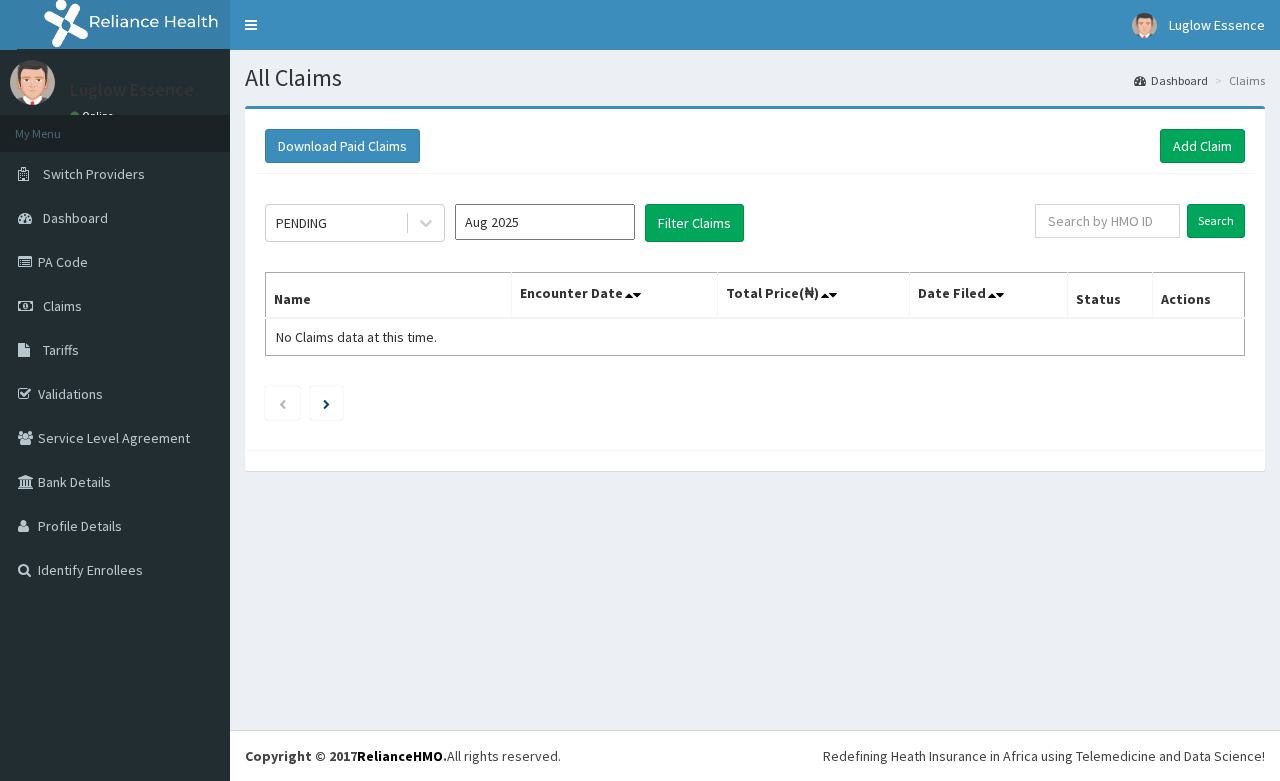 scroll, scrollTop: 0, scrollLeft: 0, axis: both 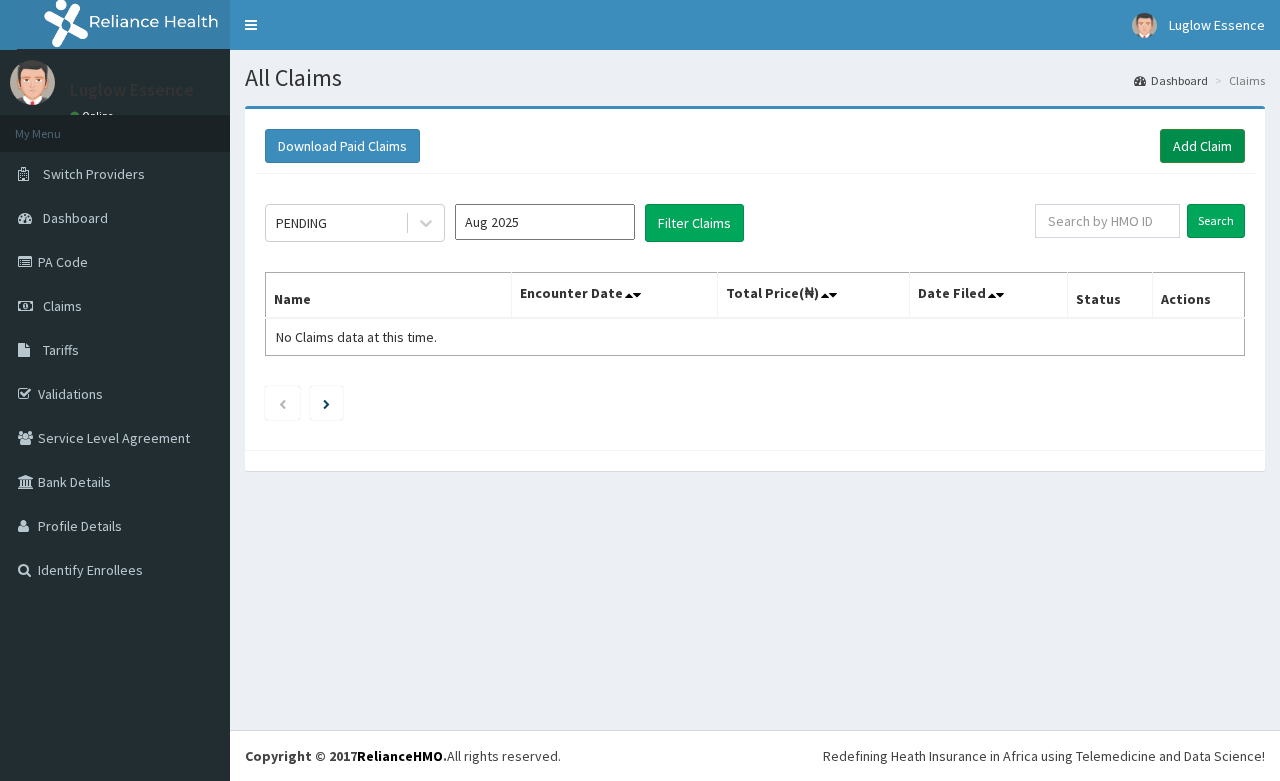 click on "Add Claim" at bounding box center (1202, 146) 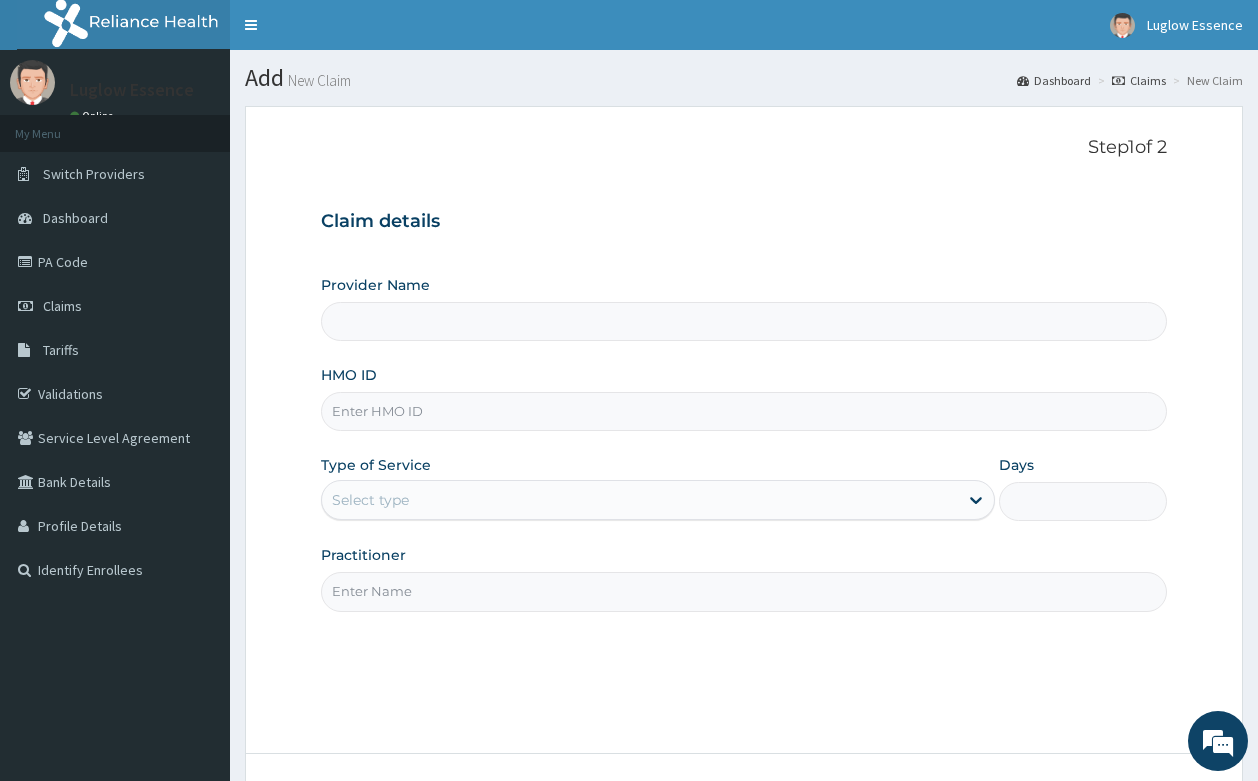 type on "Luglow Aesthetics Spa Magodo" 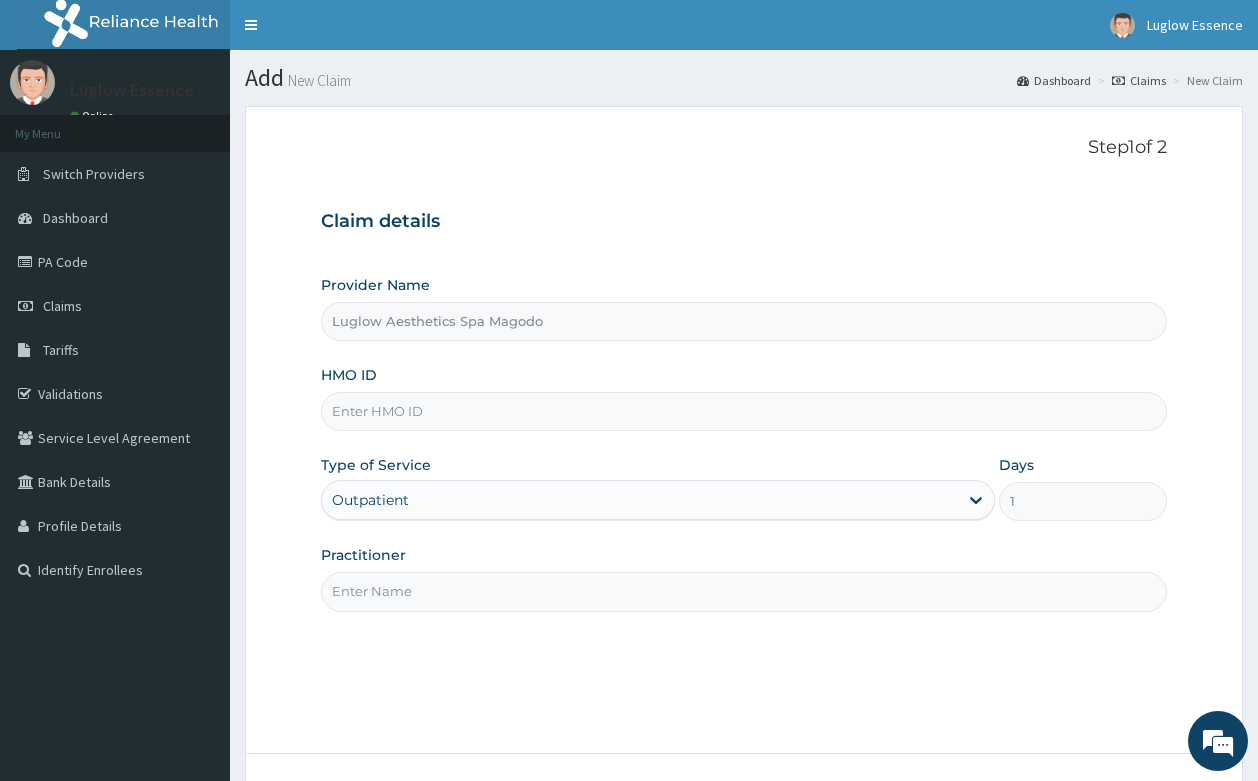 scroll, scrollTop: 0, scrollLeft: 0, axis: both 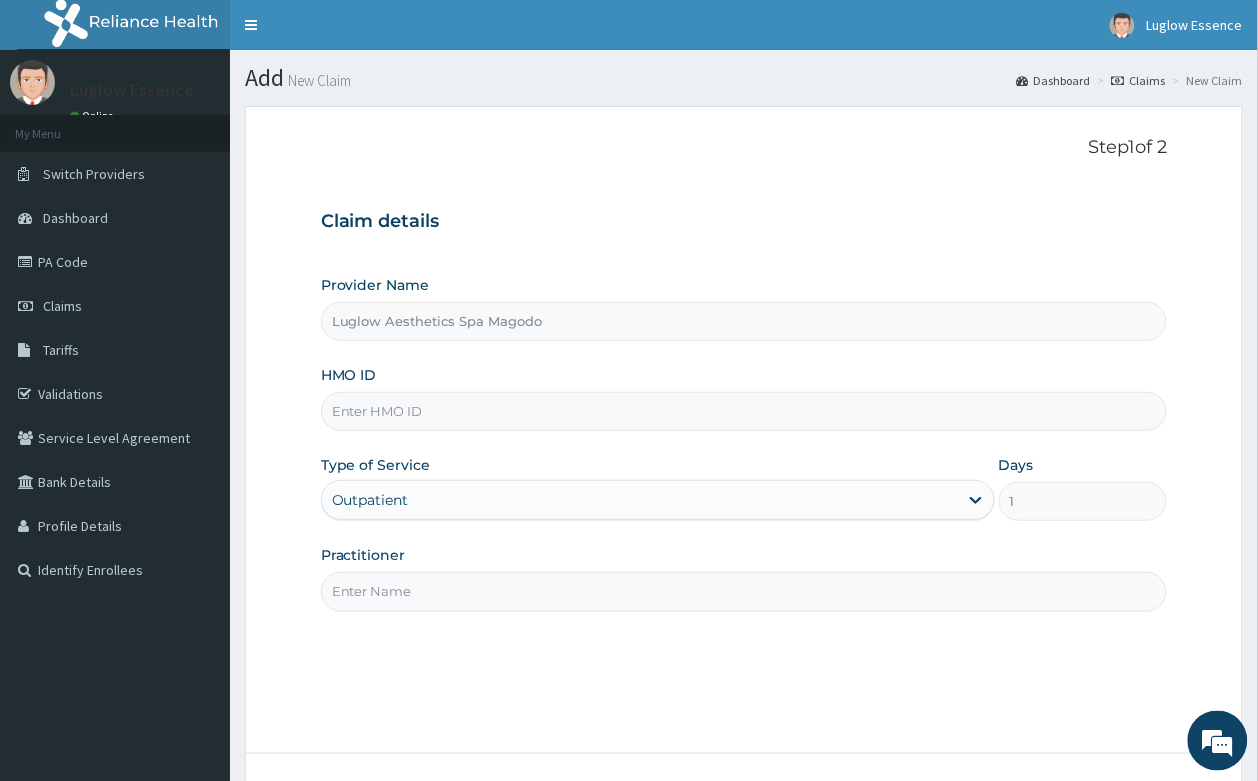 paste on "KAT/10001/A" 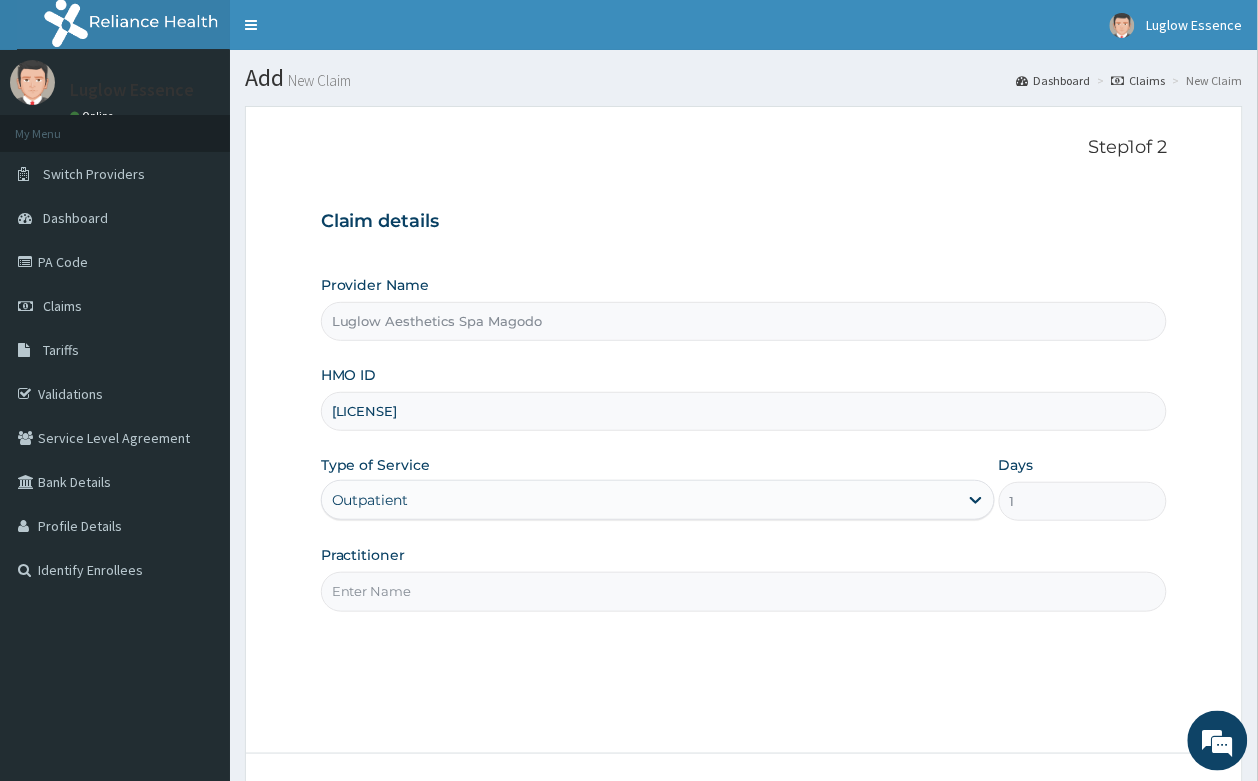 type on "KAT/10001/A" 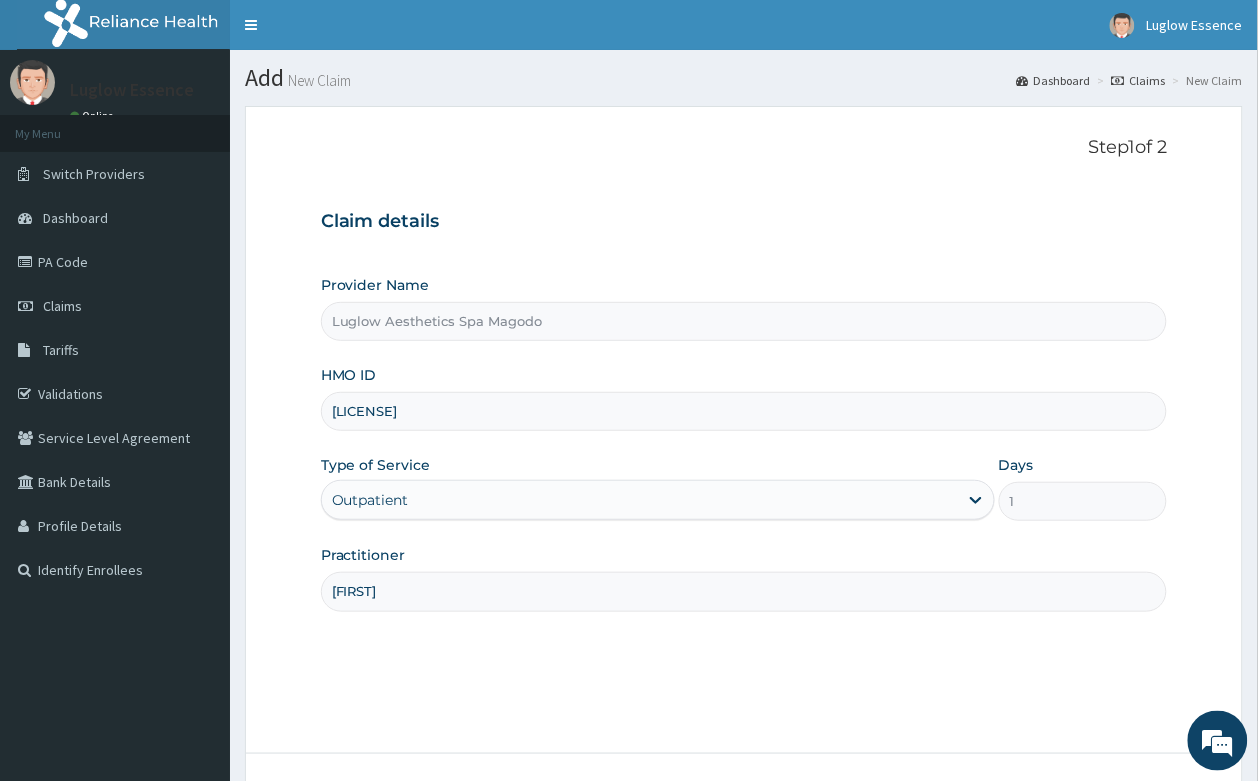 scroll, scrollTop: 0, scrollLeft: 0, axis: both 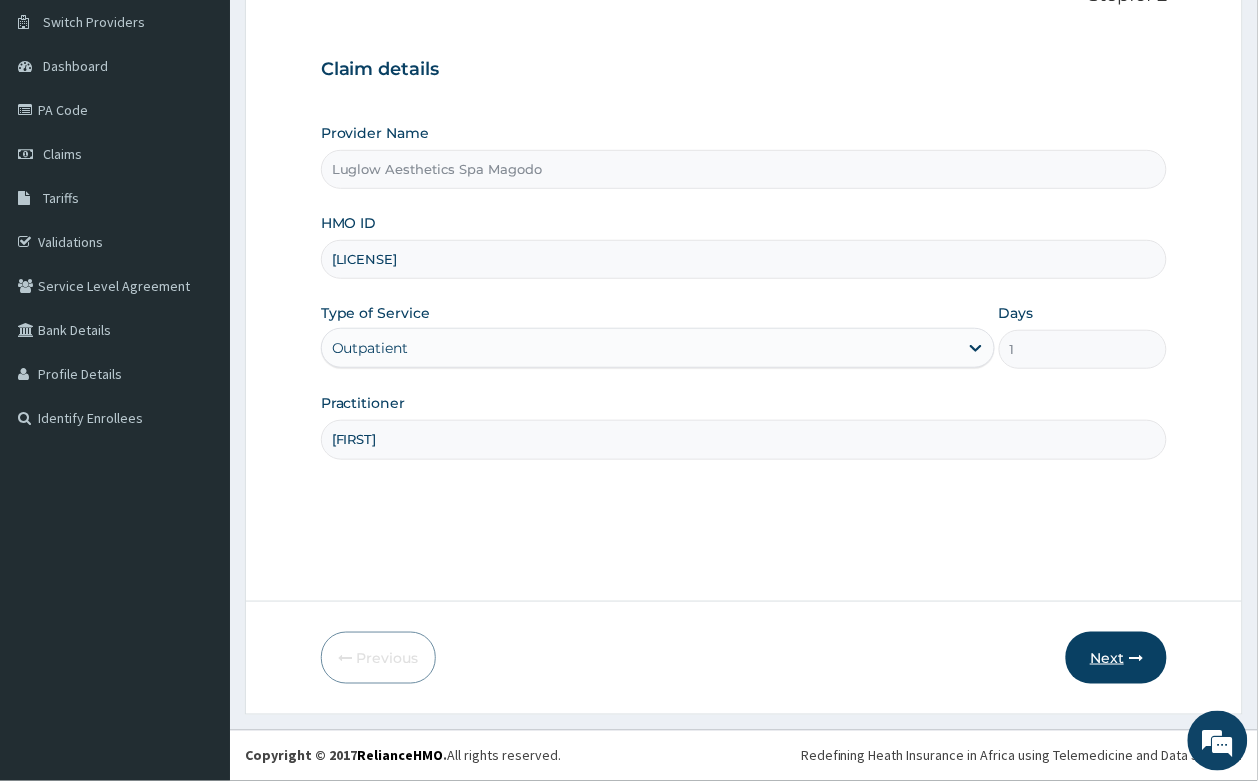 type on "Kikelomo" 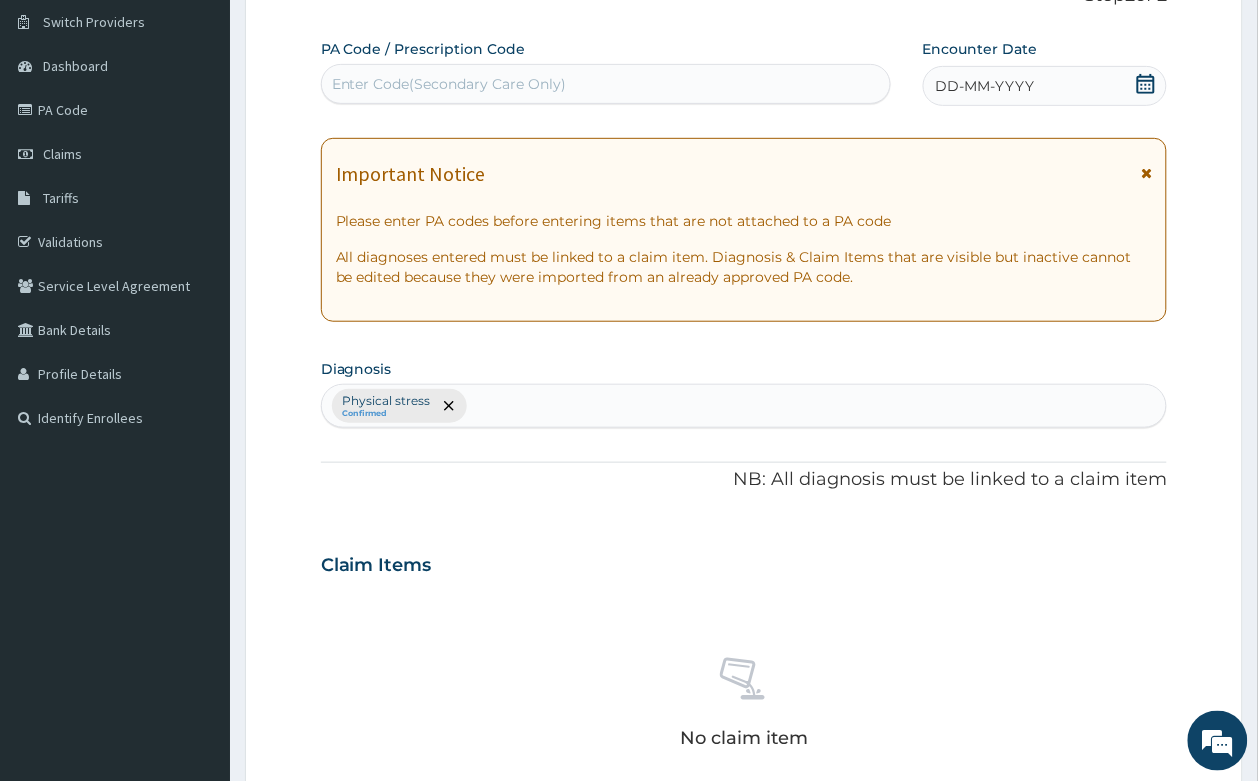 drag, startPoint x: 508, startPoint y: 77, endPoint x: 660, endPoint y: 40, distance: 156.43849 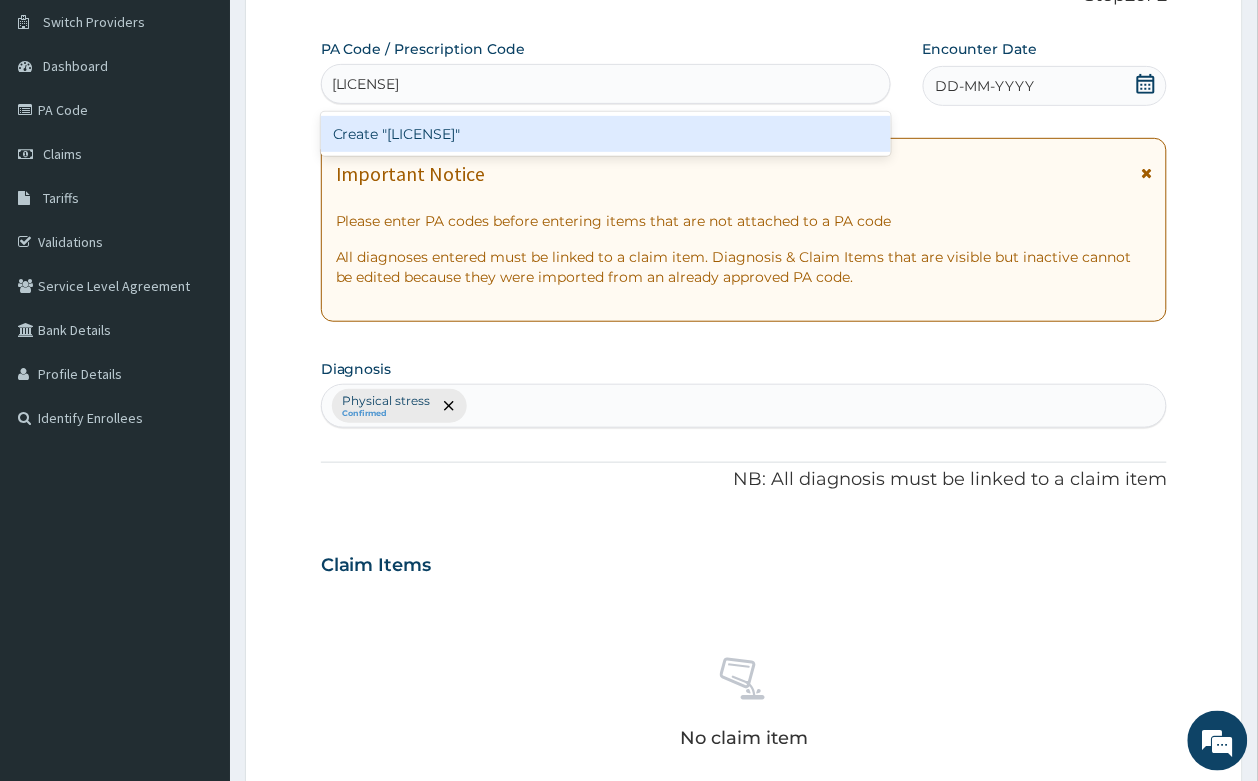 click on "Create "PA/3E19FF"" at bounding box center (606, 134) 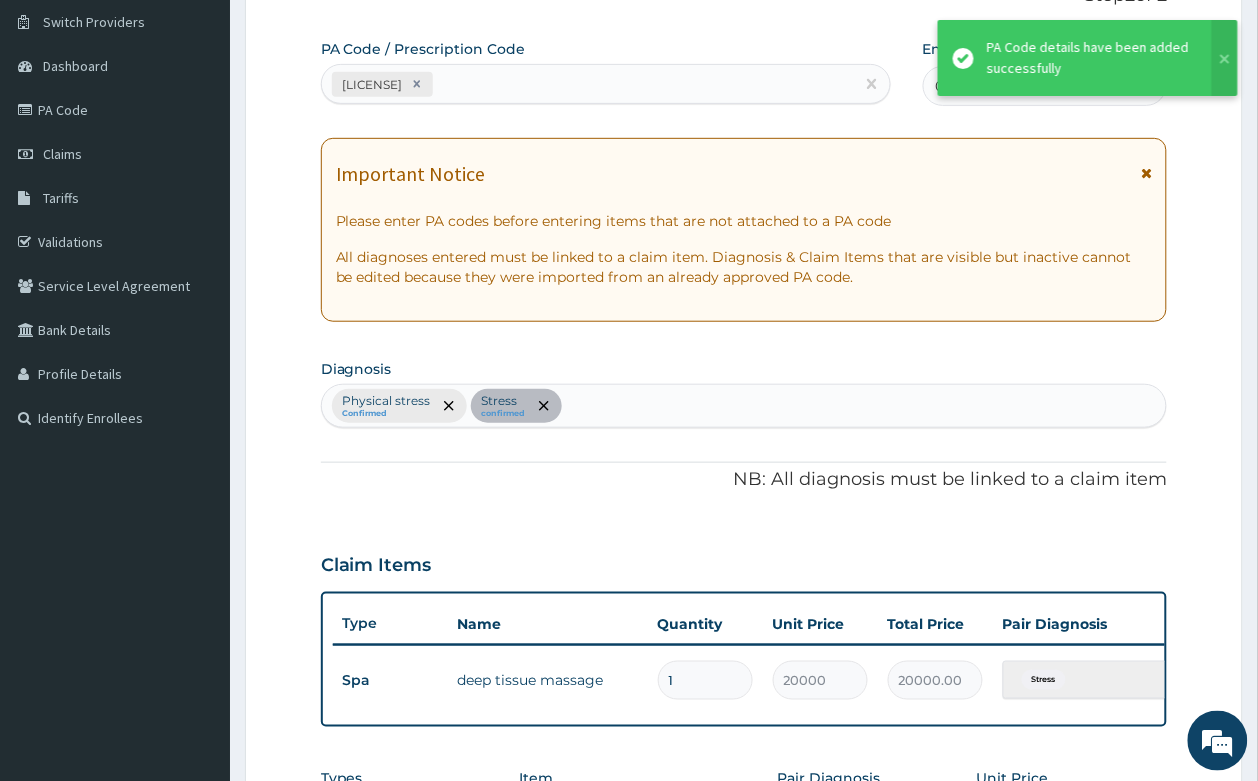click at bounding box center (1146, 173) 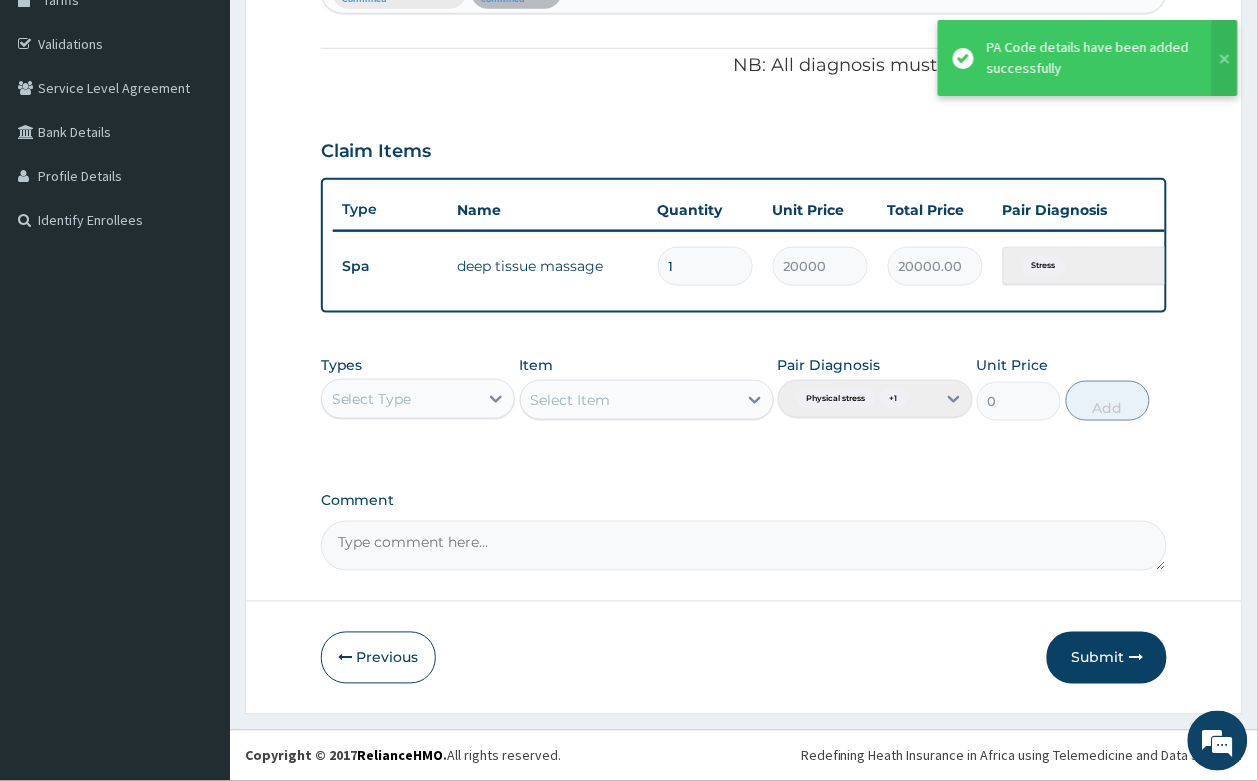 scroll, scrollTop: 370, scrollLeft: 0, axis: vertical 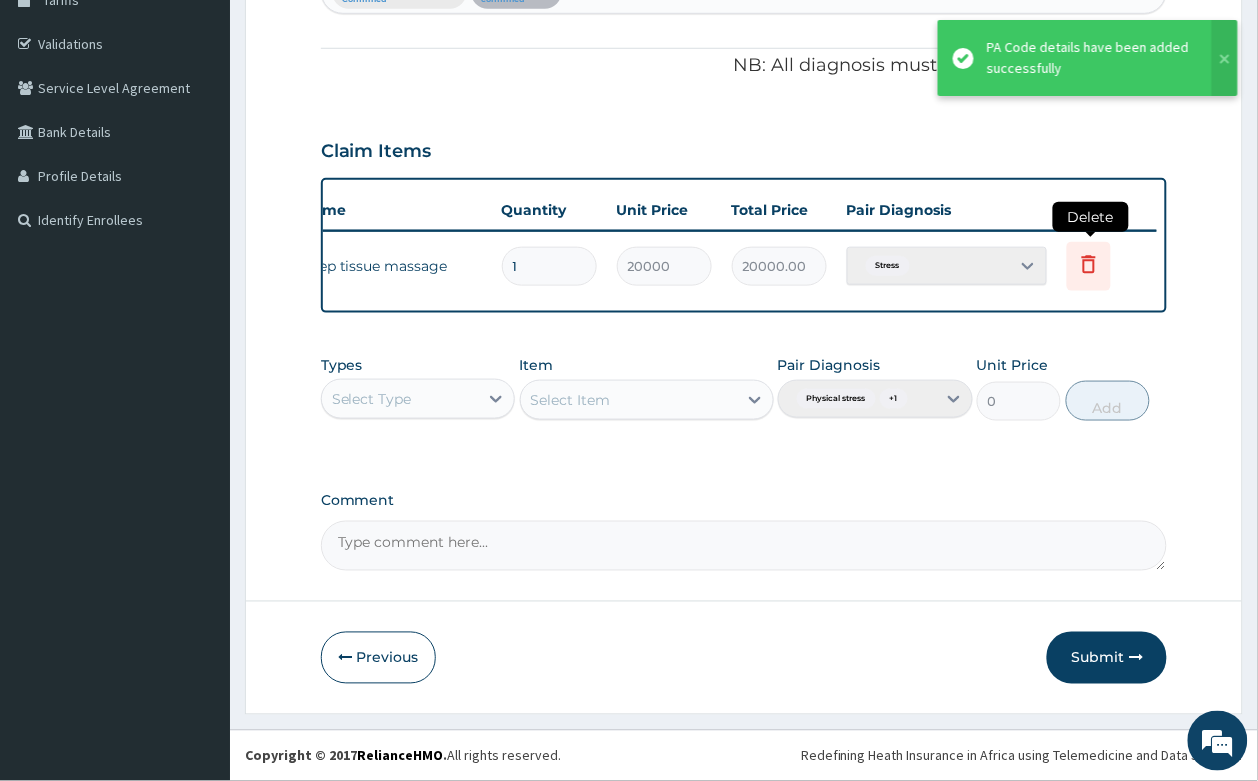 click at bounding box center (1089, 266) 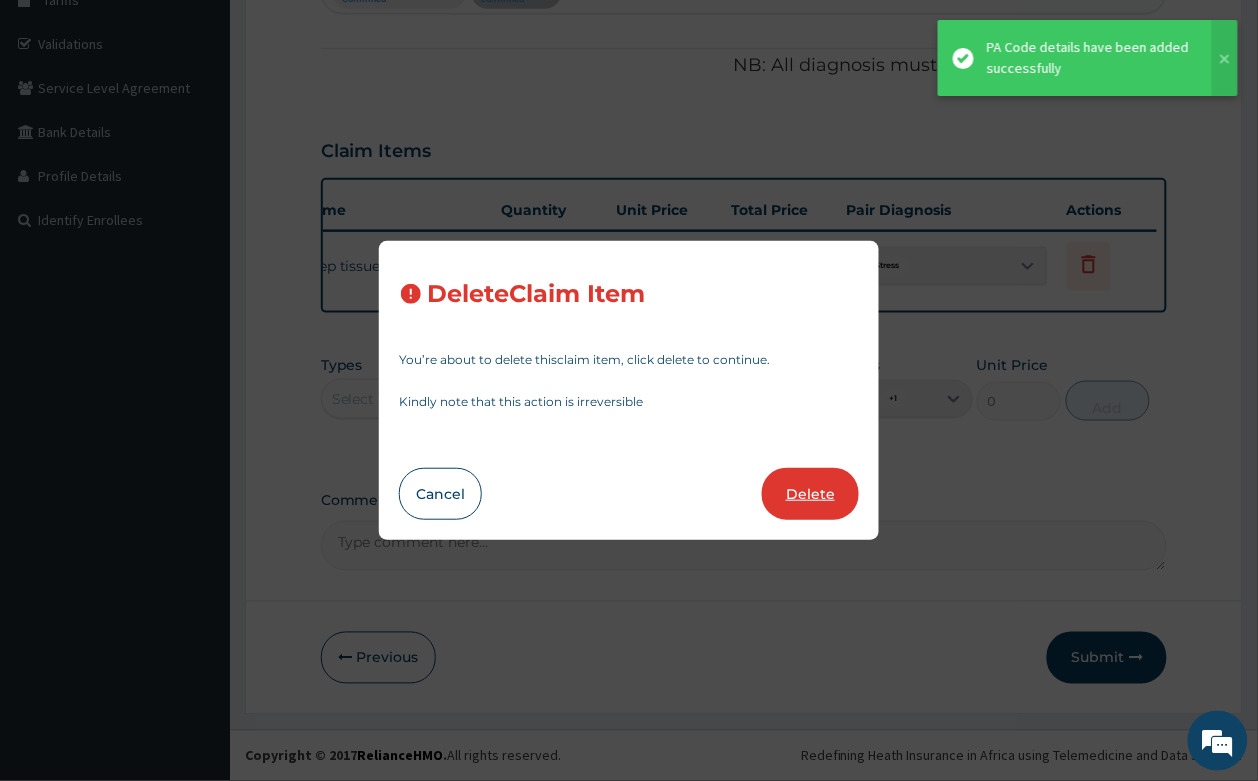 click on "Delete" at bounding box center (810, 494) 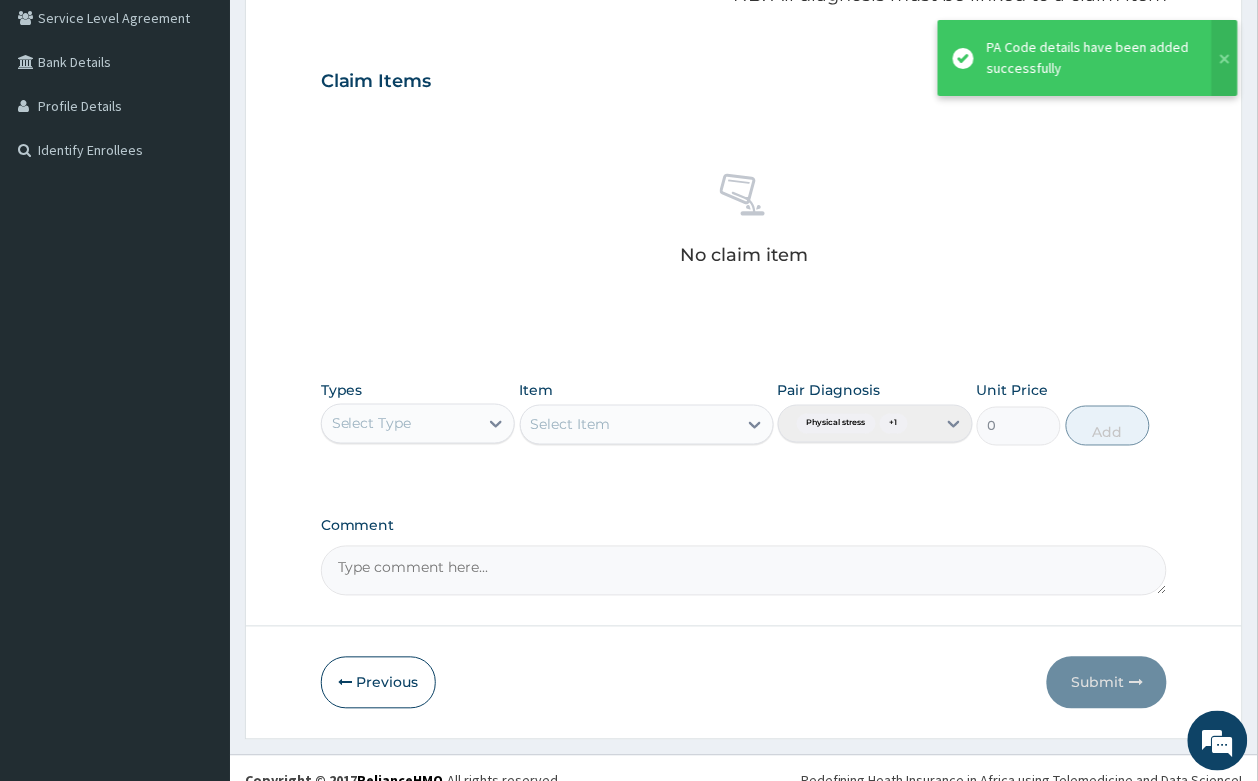 scroll, scrollTop: 446, scrollLeft: 0, axis: vertical 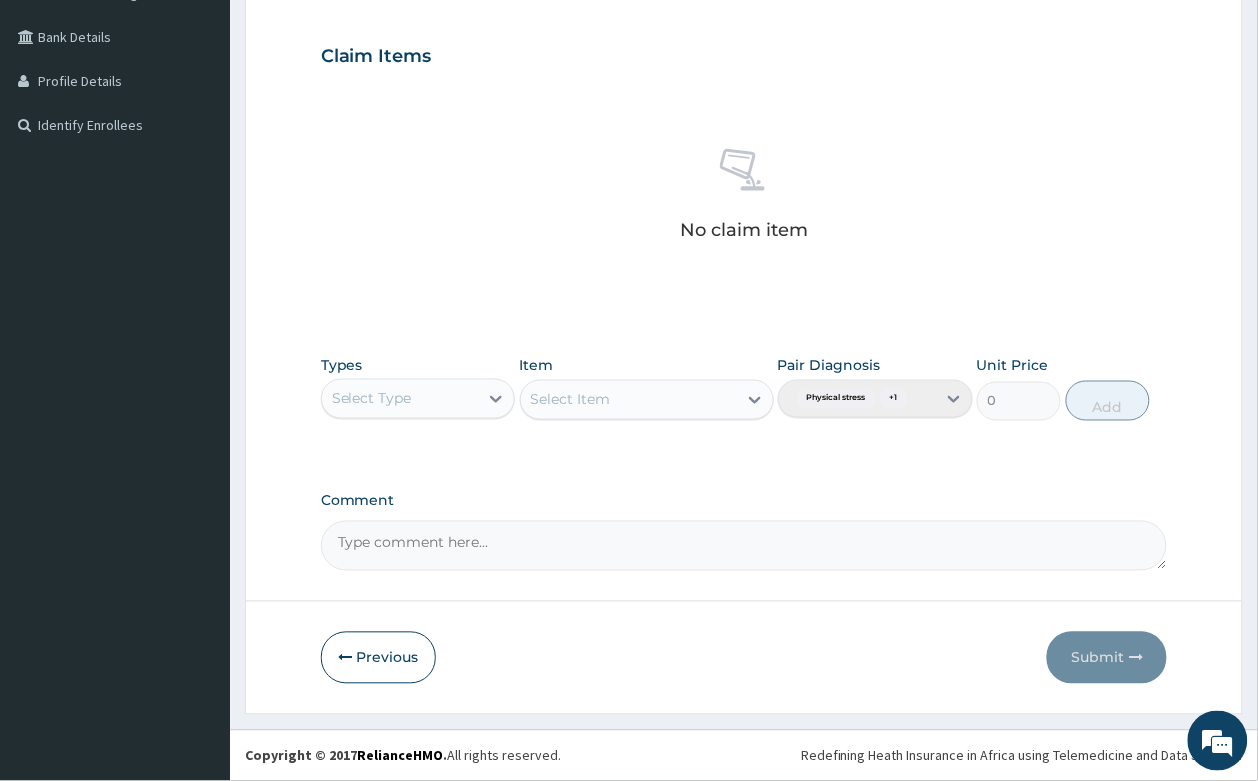 click on "Types Select Type" at bounding box center (418, 388) 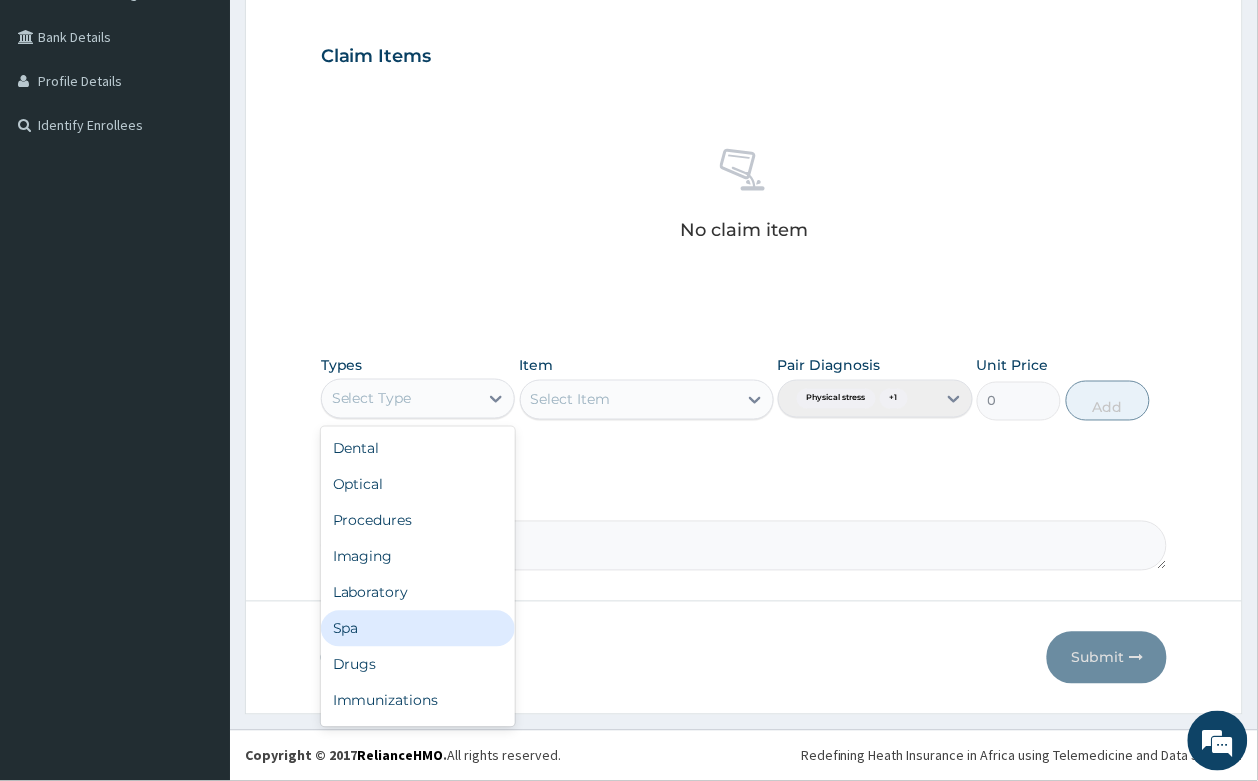 click on "Spa" at bounding box center [418, 629] 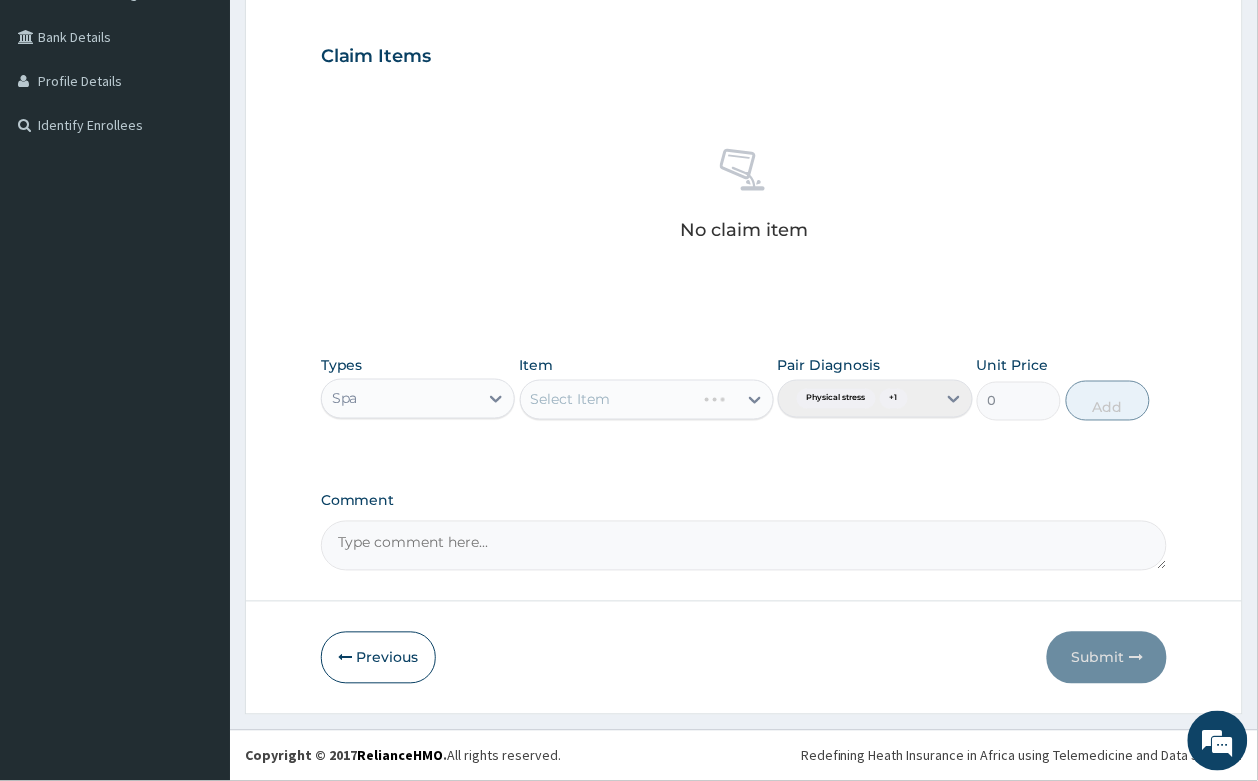 click on "Select Item" at bounding box center [647, 400] 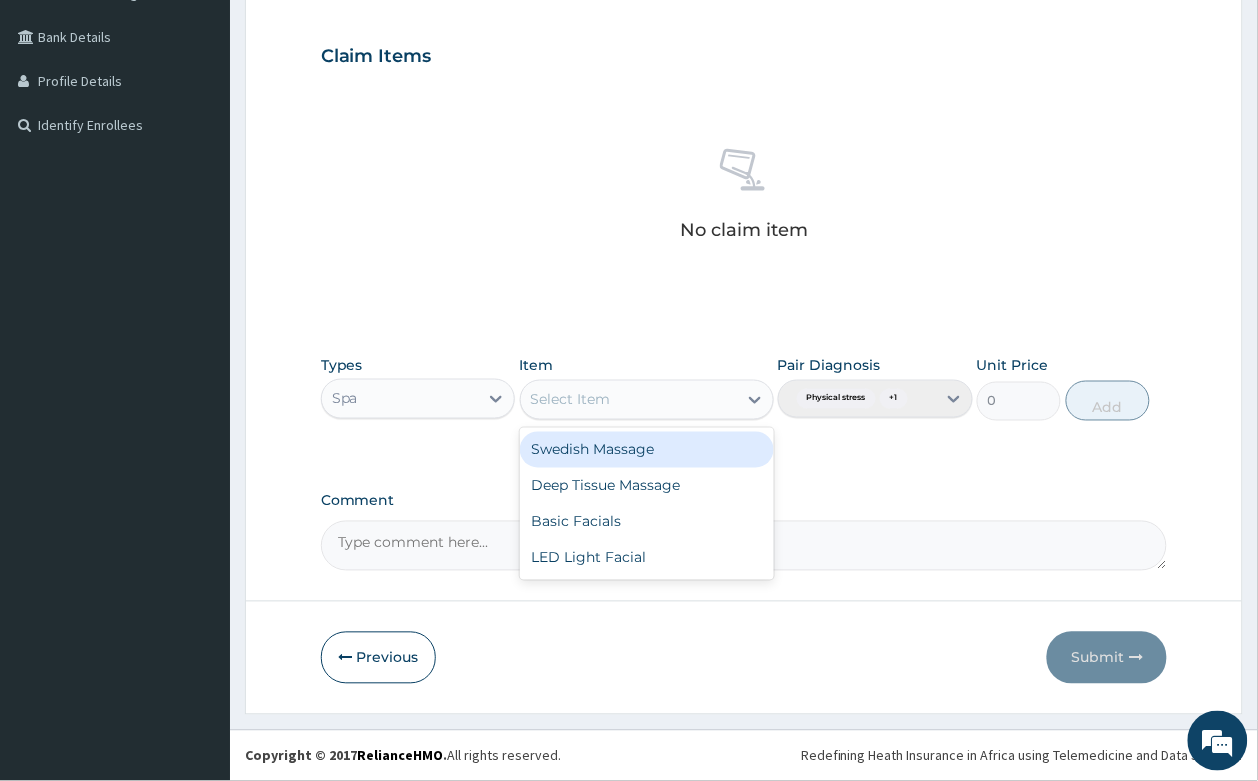 click on "Select Item" at bounding box center [629, 400] 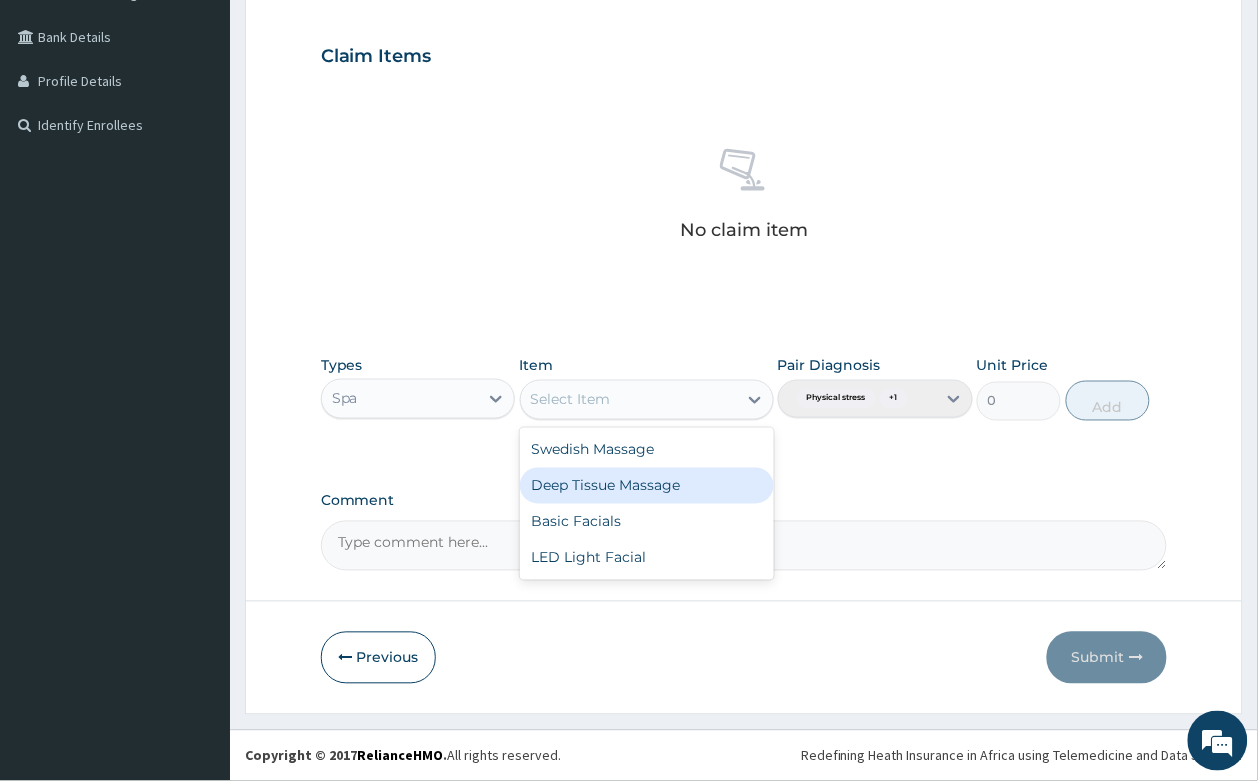 click on "Deep Tissue Massage" at bounding box center (647, 486) 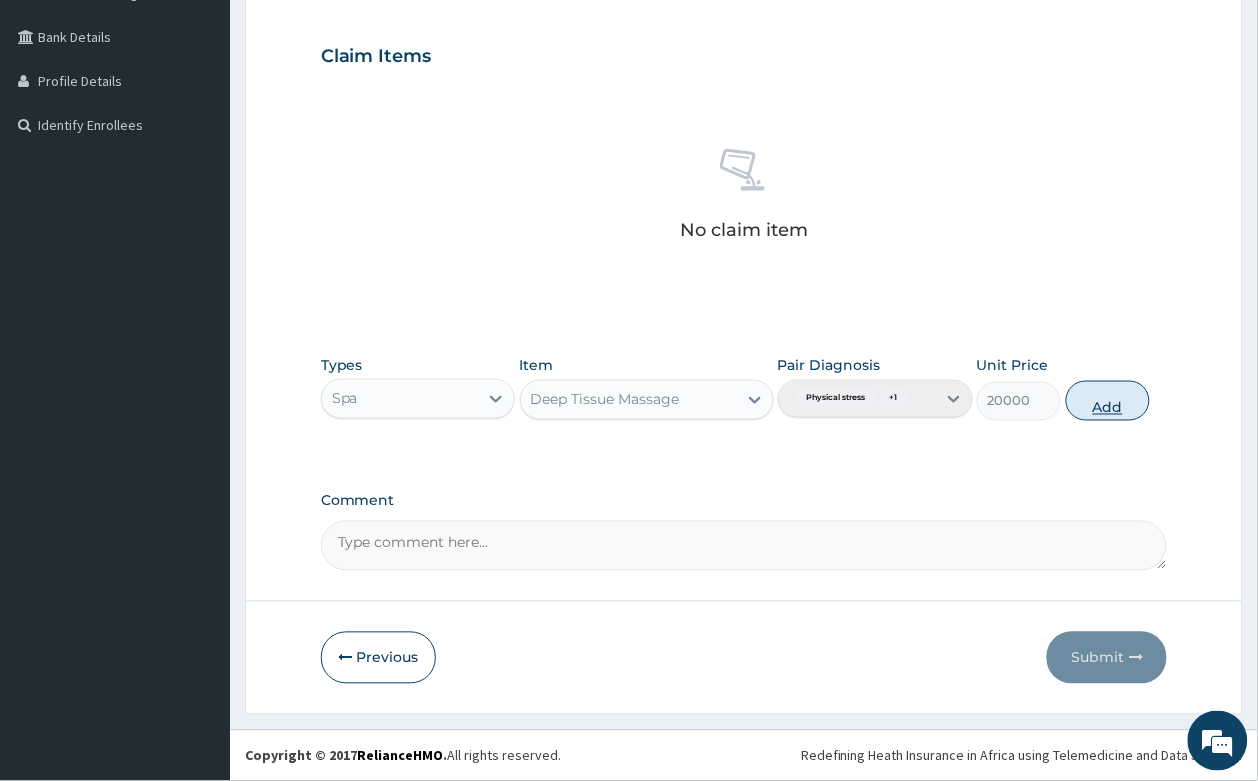 click on "Add" at bounding box center [1108, 401] 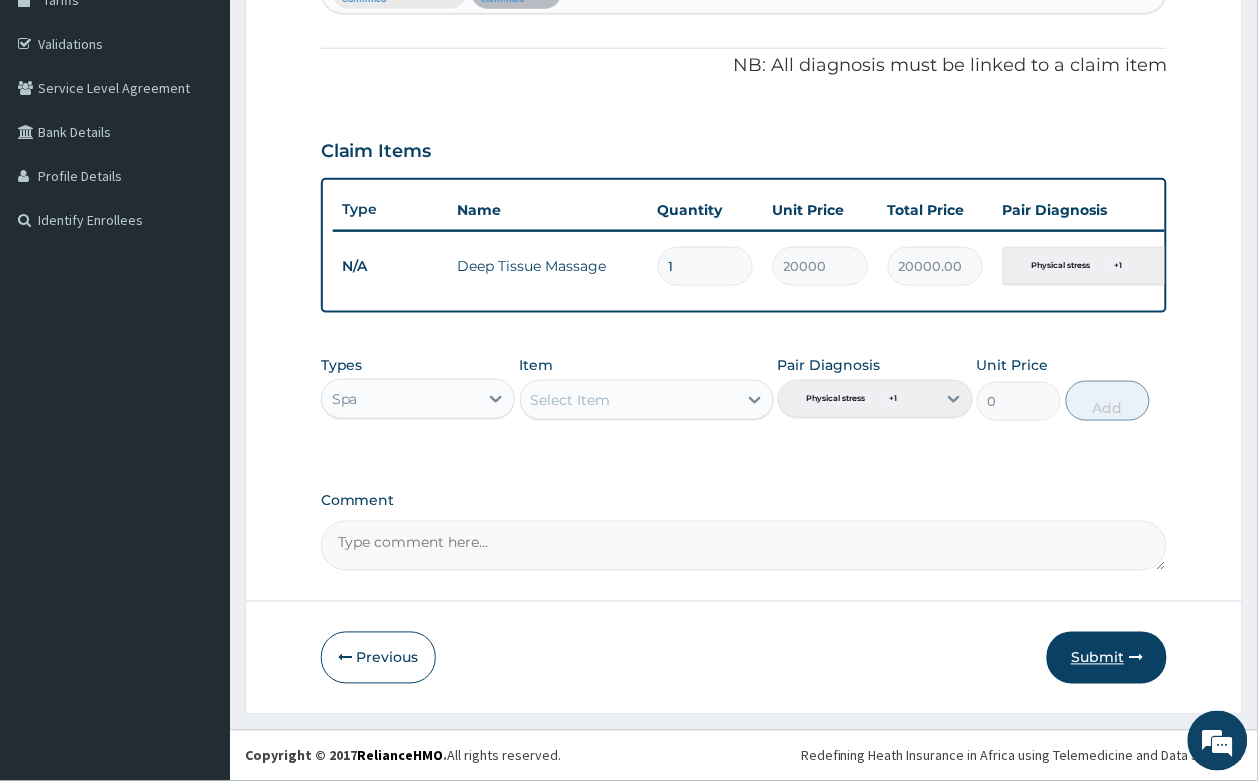 click on "Submit" at bounding box center (1107, 658) 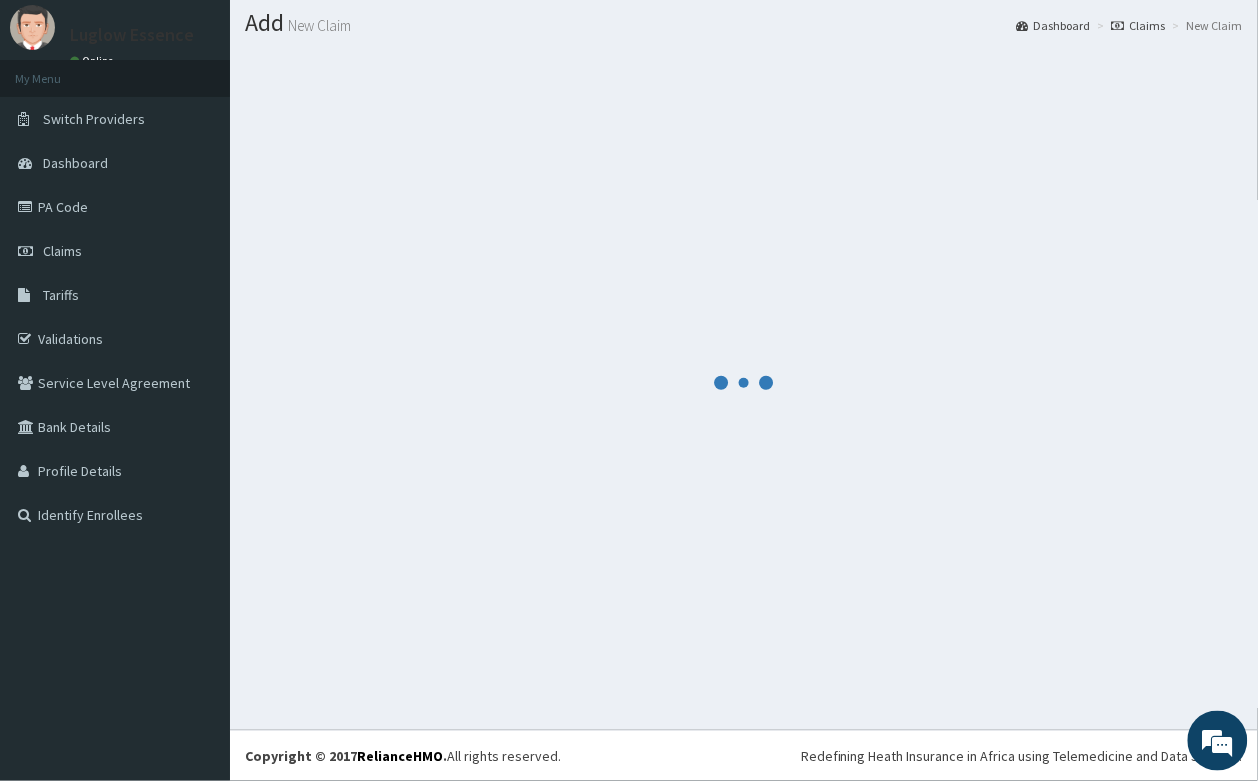 scroll, scrollTop: 370, scrollLeft: 0, axis: vertical 